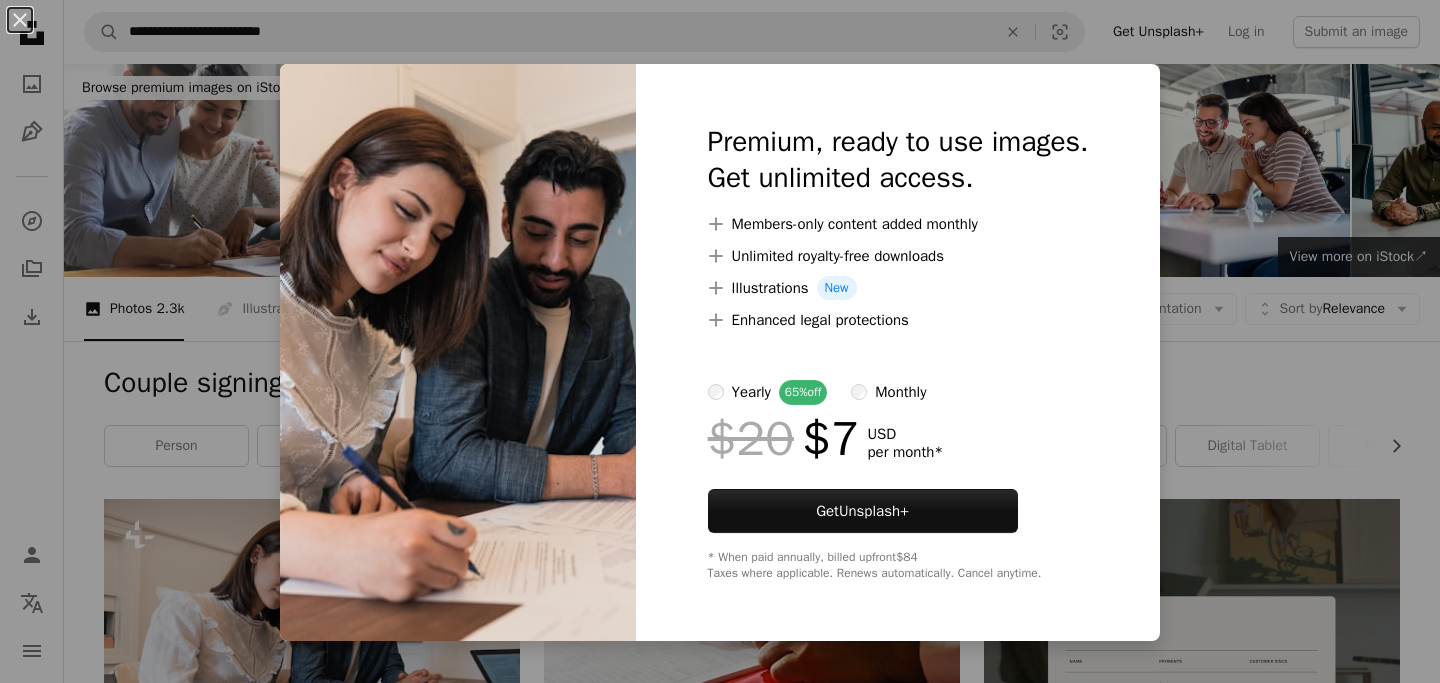 scroll, scrollTop: 284, scrollLeft: 0, axis: vertical 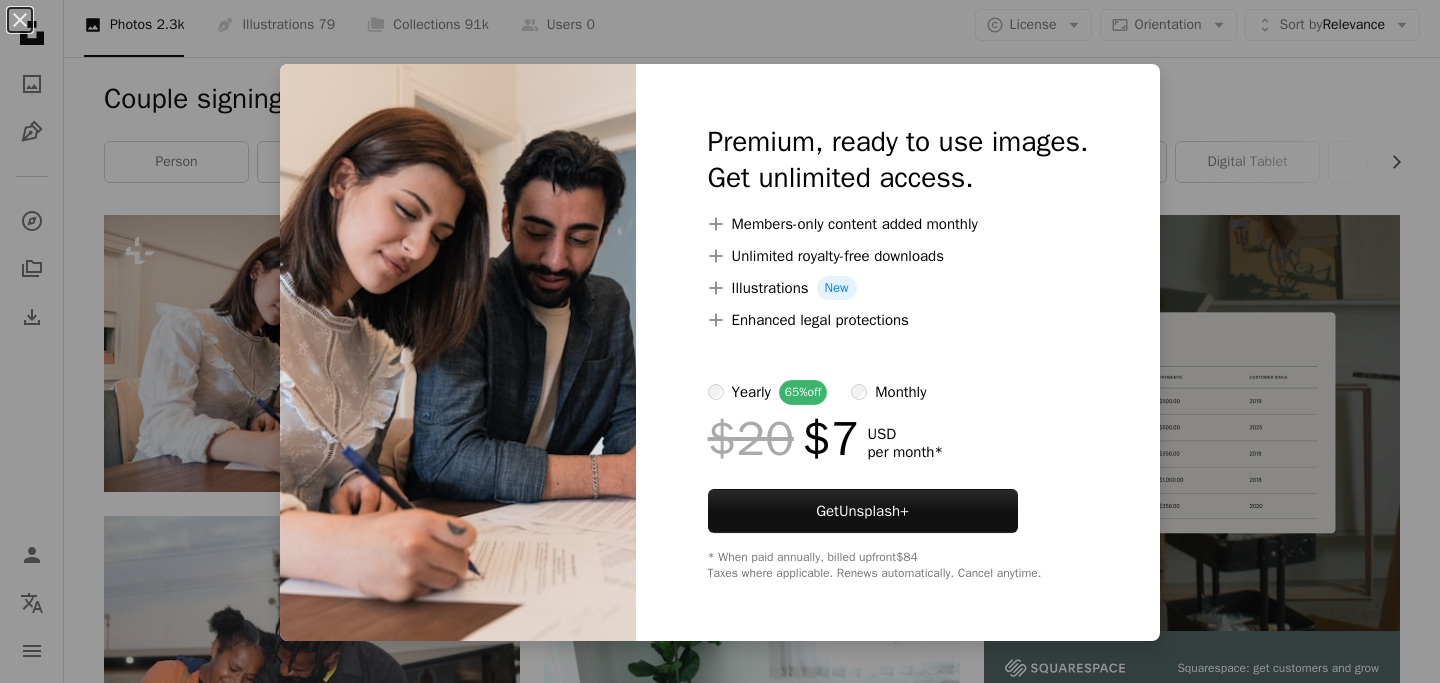 click on "An X shape Premium, ready to use images. Get unlimited access. A plus sign Members-only content added monthly A plus sign Unlimited royalty-free downloads A plus sign Illustrations  New A plus sign Enhanced legal protections yearly 65%  off monthly $20   $7 USD per month * Get  Unsplash+ * When paid annually, billed upfront  $84 Taxes where applicable. Renews automatically. Cancel anytime." at bounding box center (720, 341) 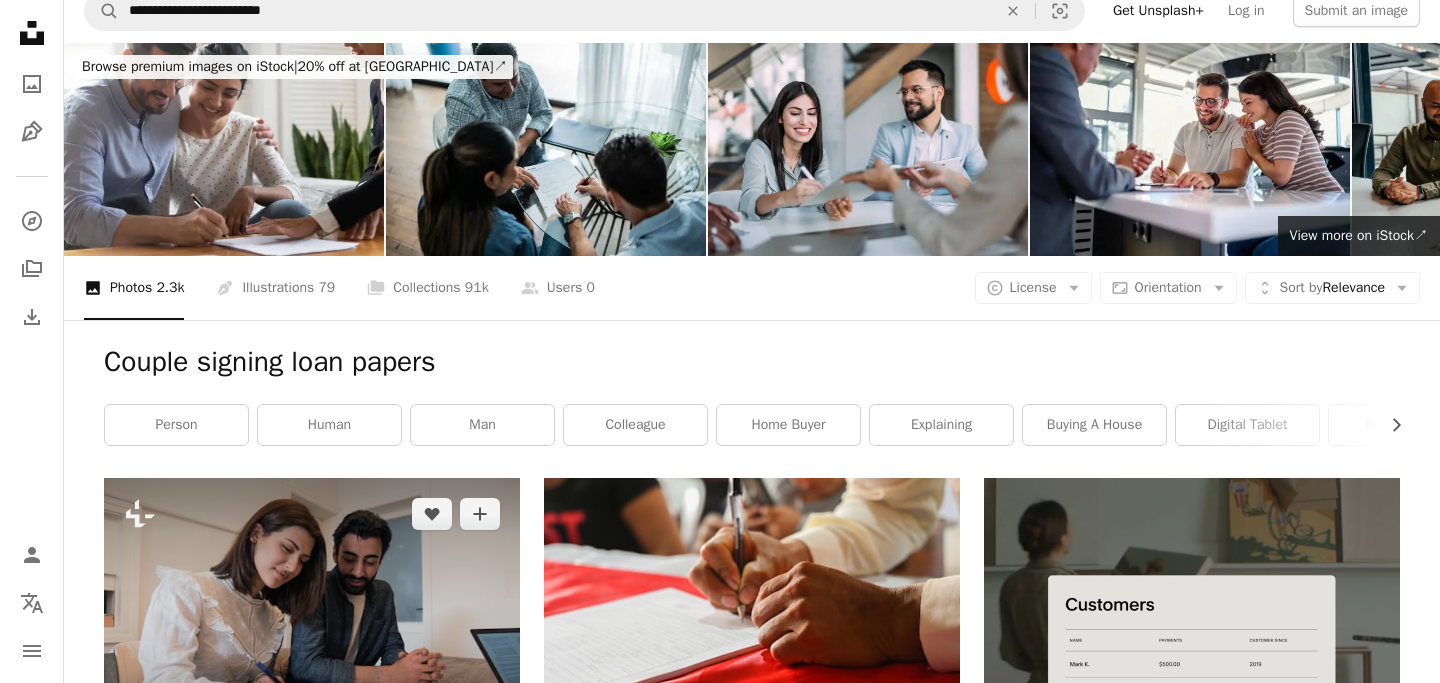 scroll, scrollTop: 0, scrollLeft: 0, axis: both 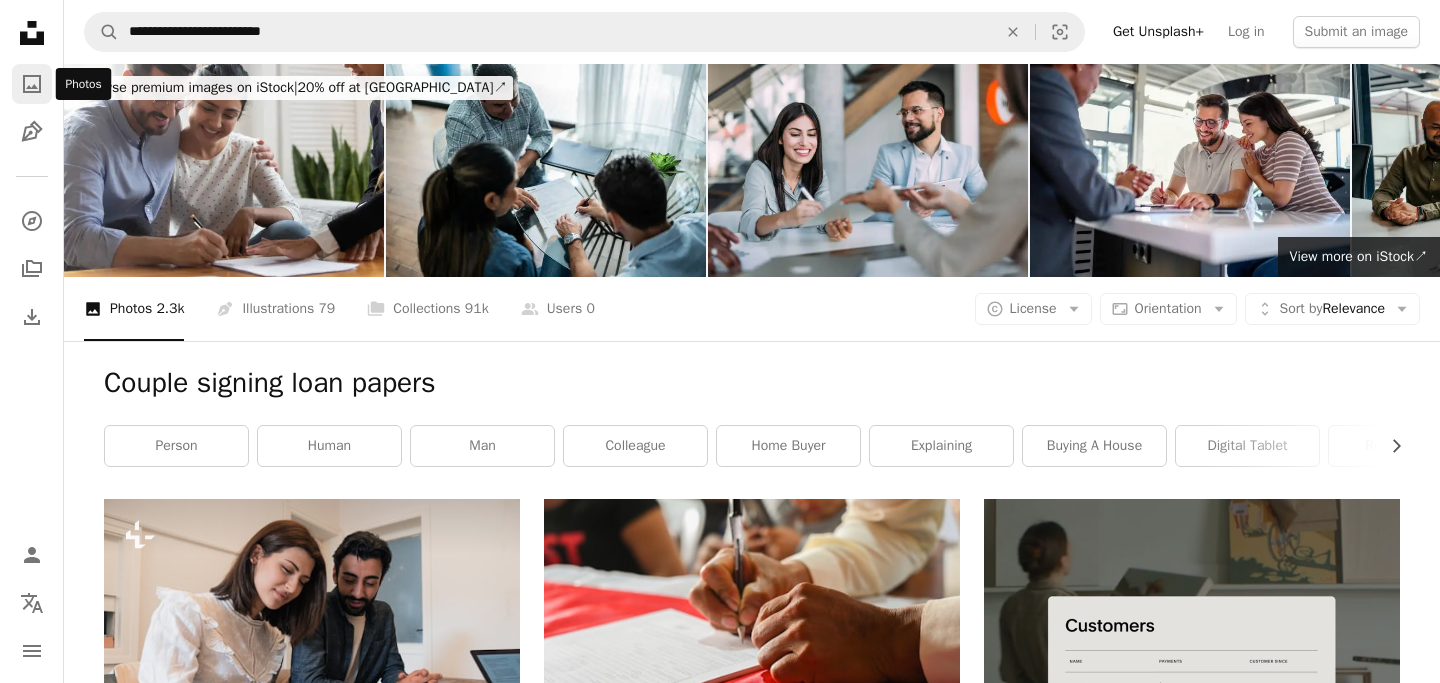 click 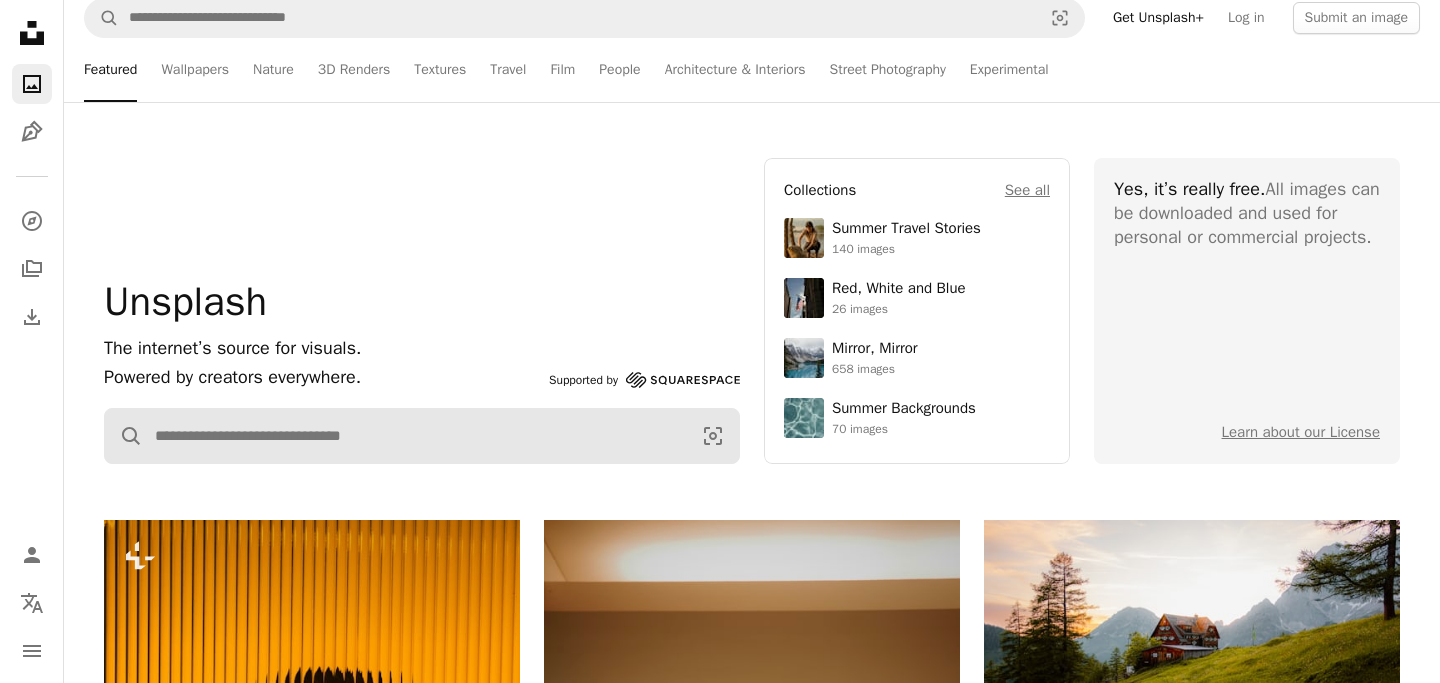 scroll, scrollTop: 0, scrollLeft: 0, axis: both 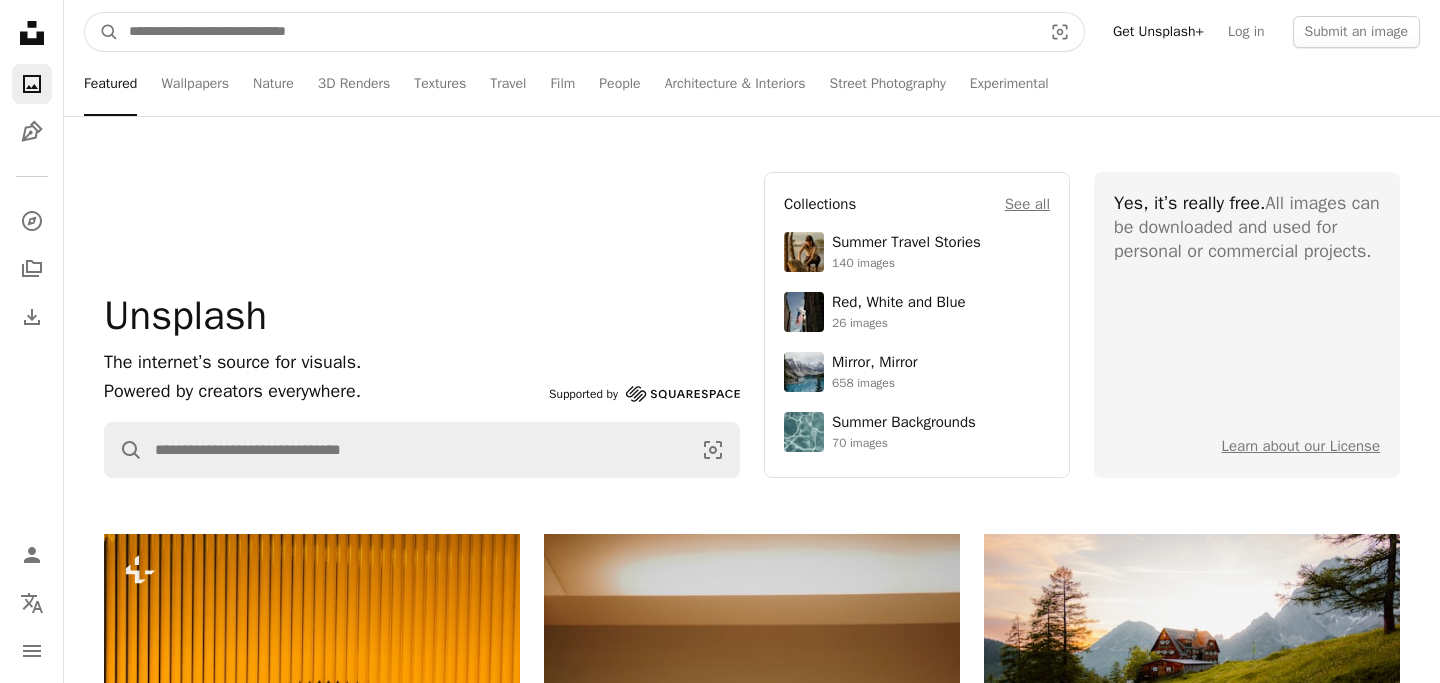 click at bounding box center [577, 32] 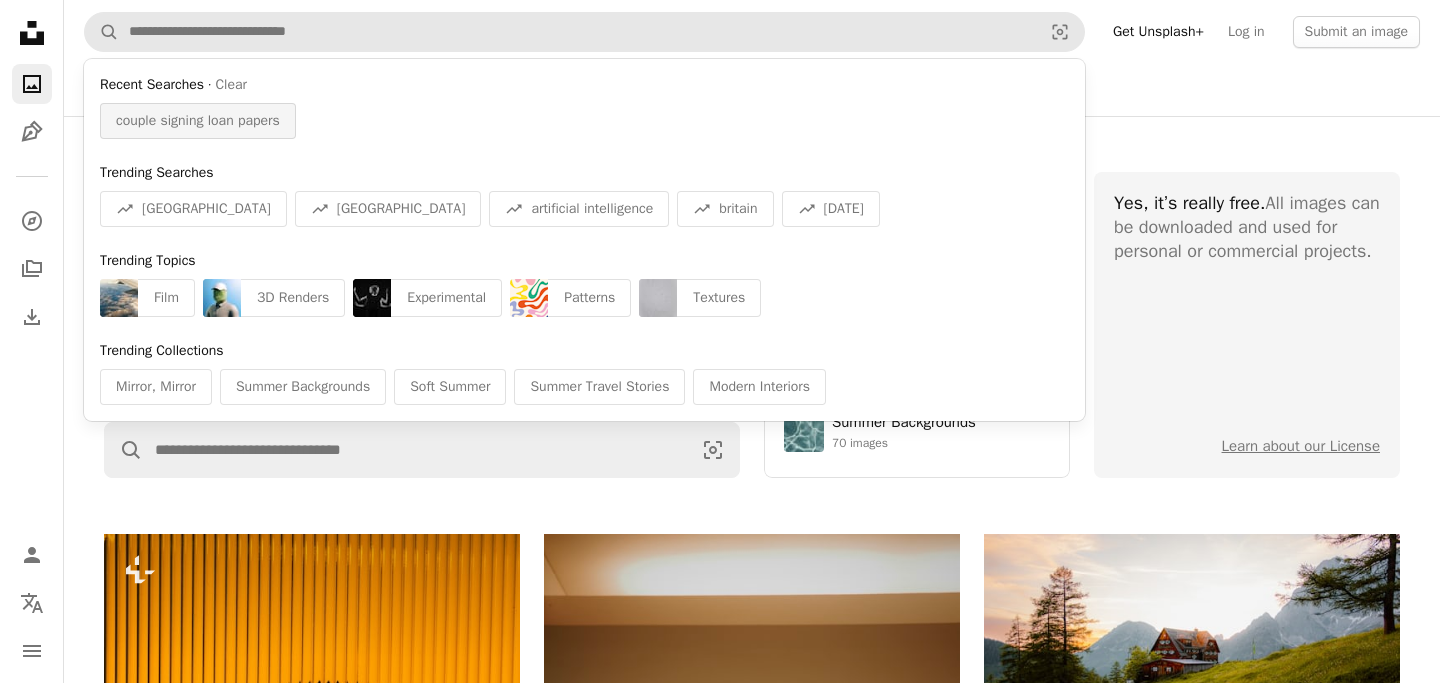 click on "couple signing loan papers" at bounding box center (198, 121) 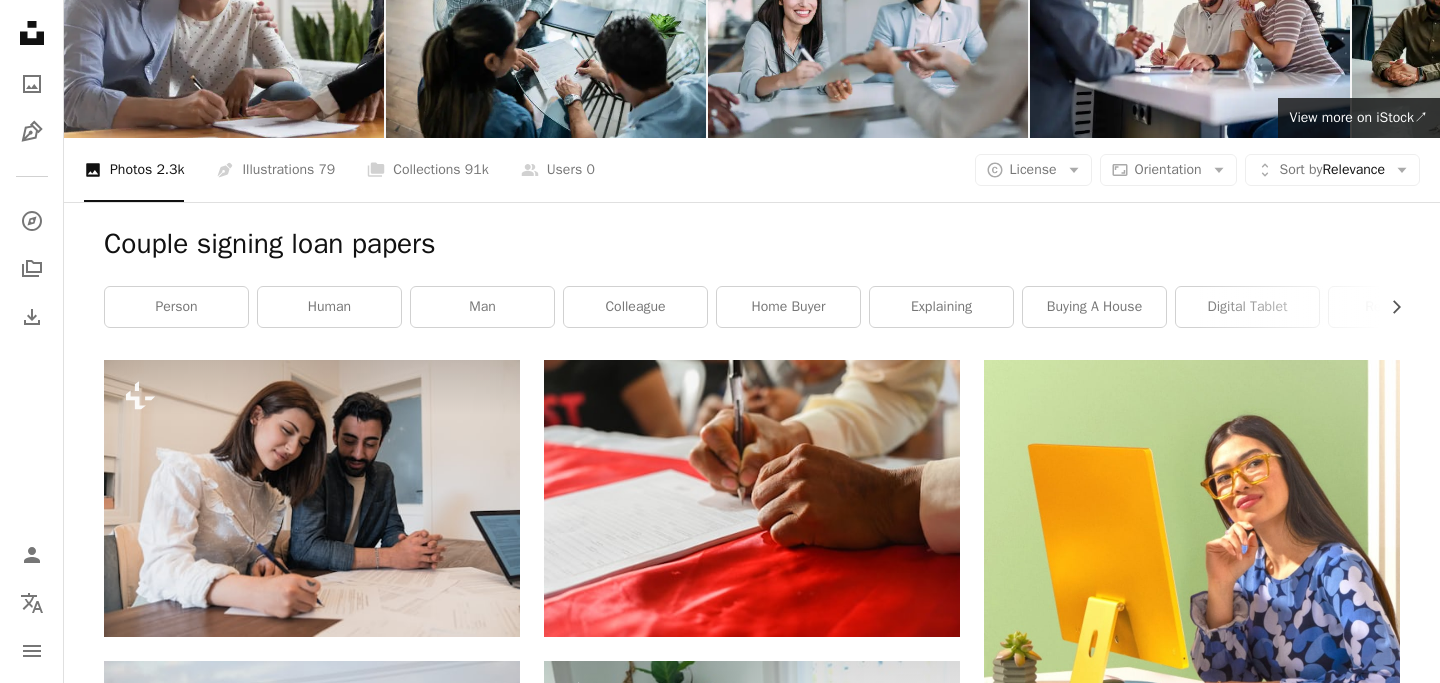 scroll, scrollTop: 140, scrollLeft: 0, axis: vertical 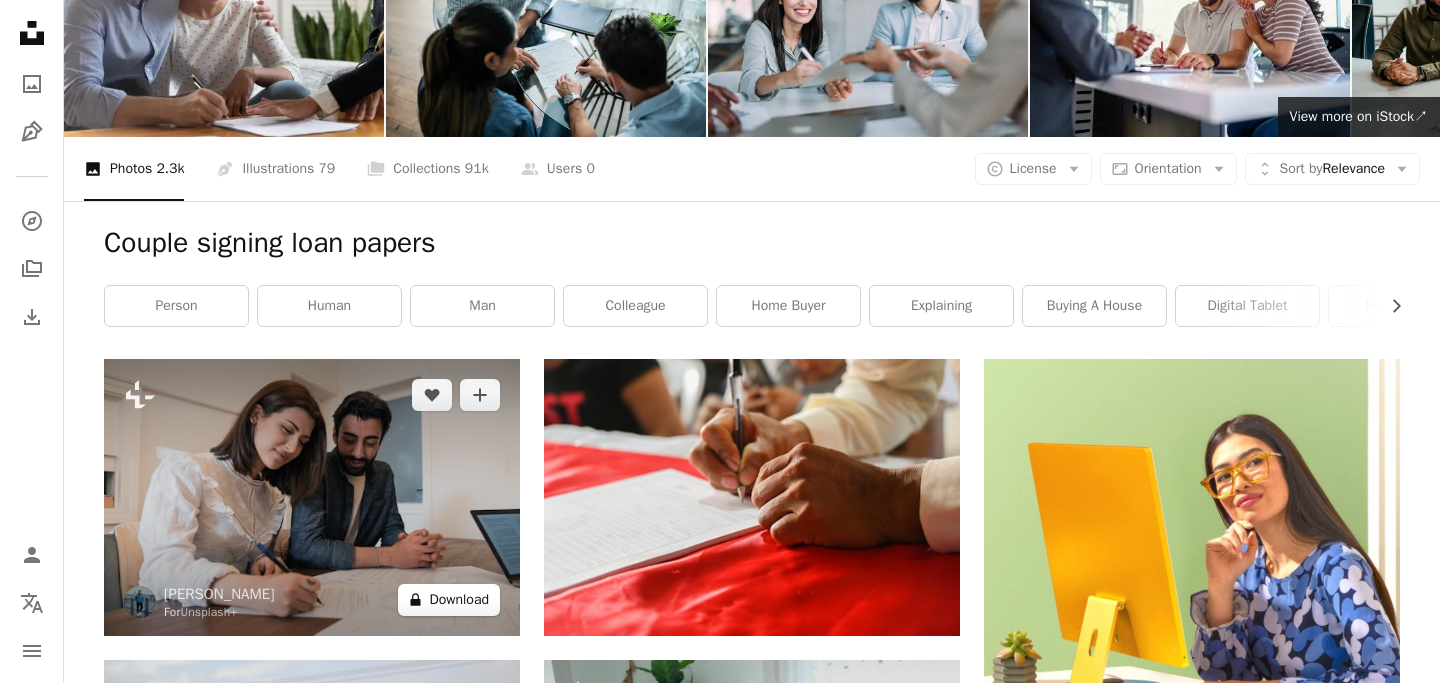 click on "A lock Download" at bounding box center (449, 600) 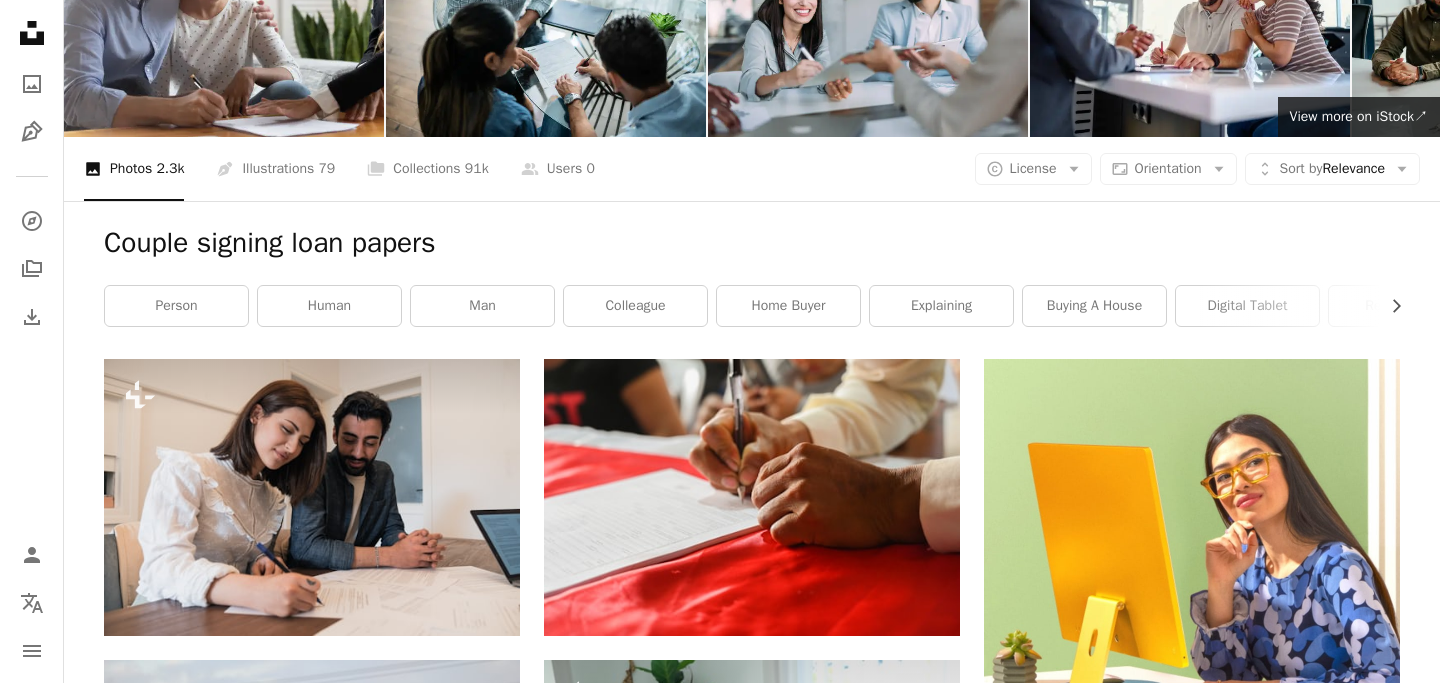 click on "An X shape Premium, ready to use images. Get unlimited access. A plus sign Members-only content added monthly A plus sign Unlimited royalty-free downloads A plus sign Illustrations  New A plus sign Enhanced legal protections yearly 65%  off monthly $20   $7 USD per month * Get  Unsplash+ * When paid annually, billed upfront  $84 Taxes where applicable. Renews automatically. Cancel anytime." at bounding box center [720, 26338] 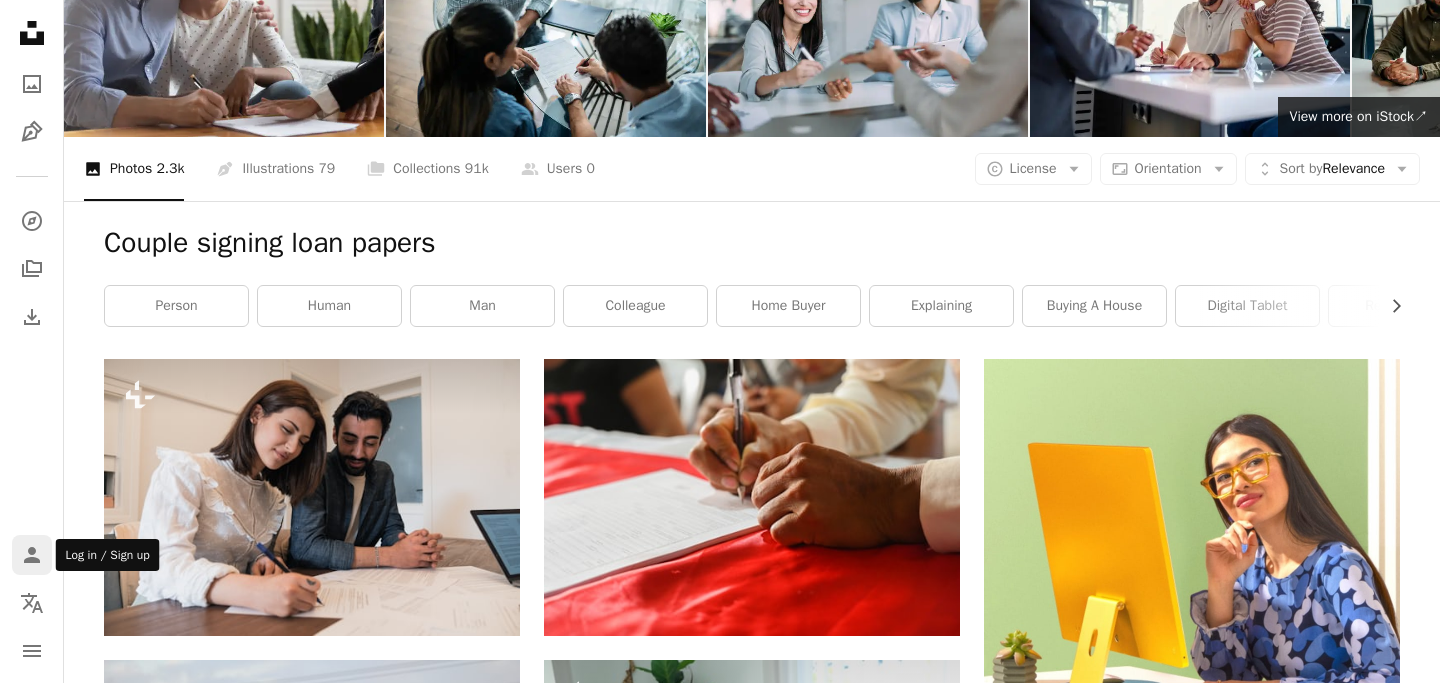 click 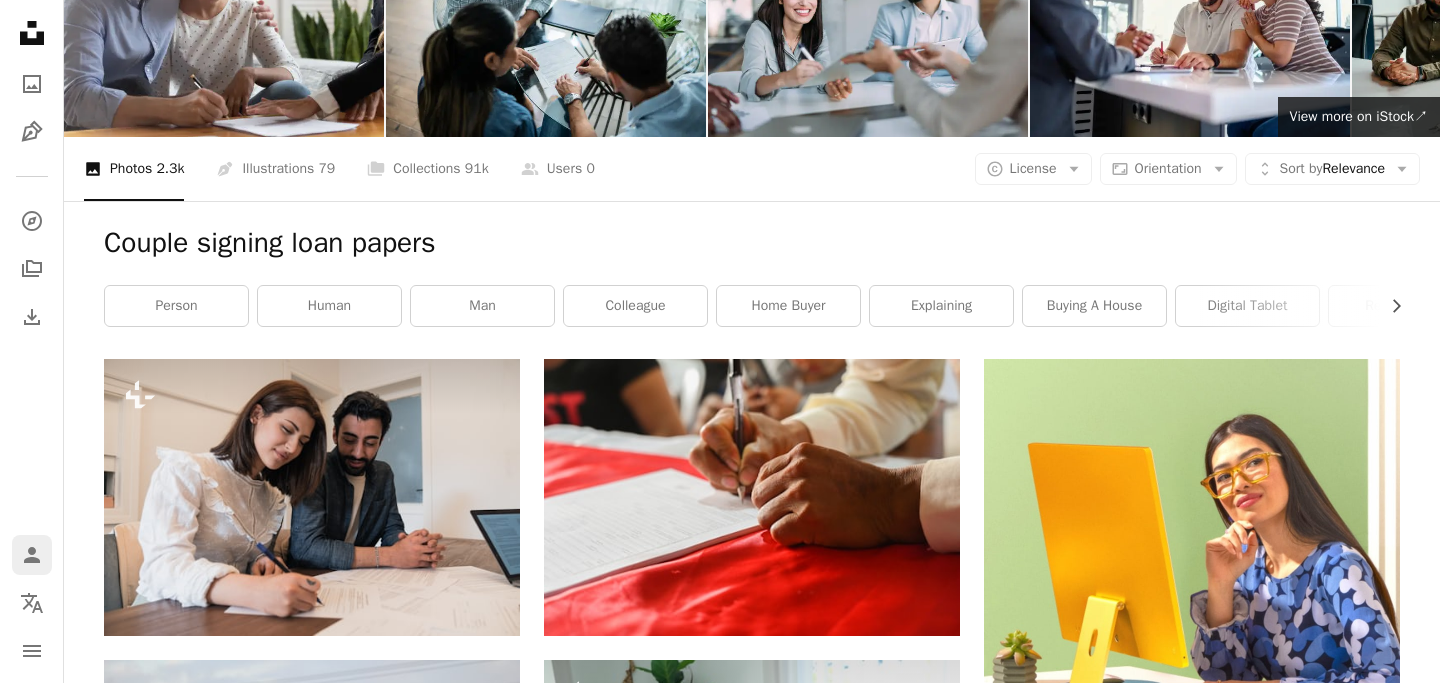 scroll, scrollTop: 0, scrollLeft: 0, axis: both 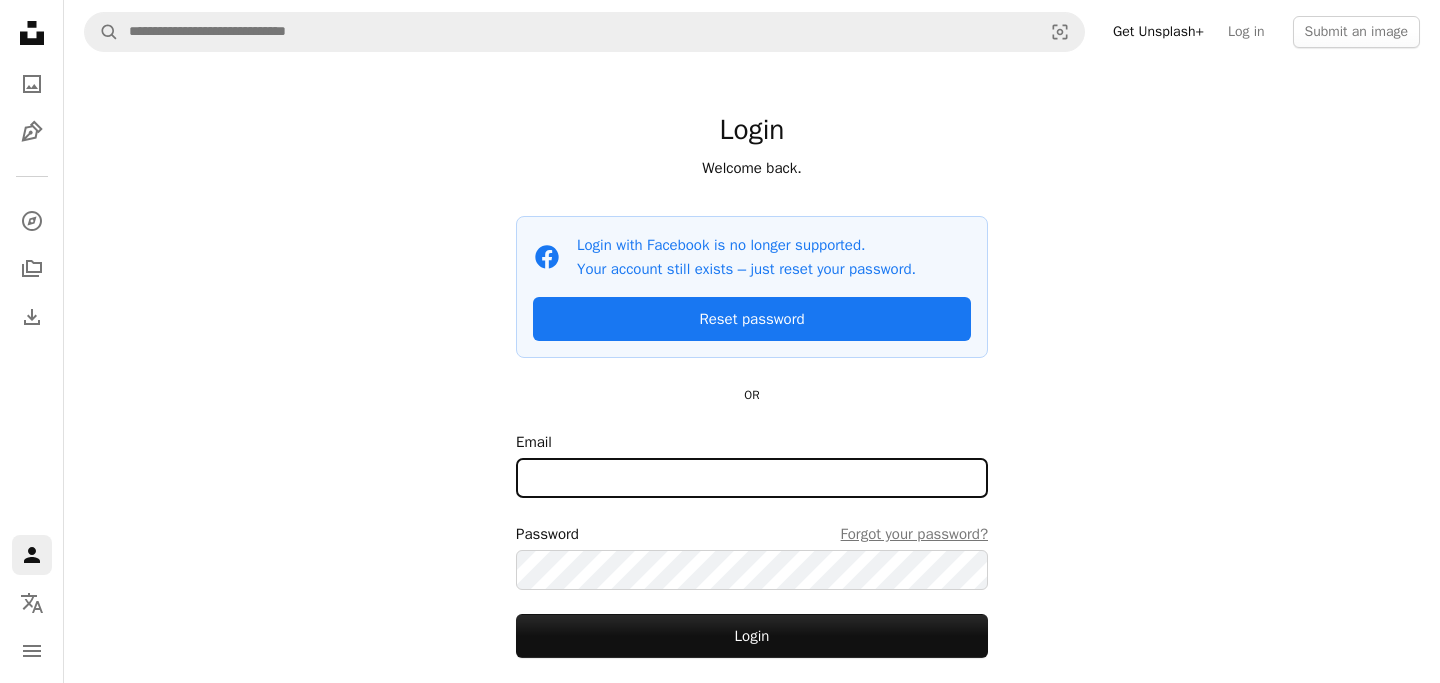 click on "Email" at bounding box center [752, 478] 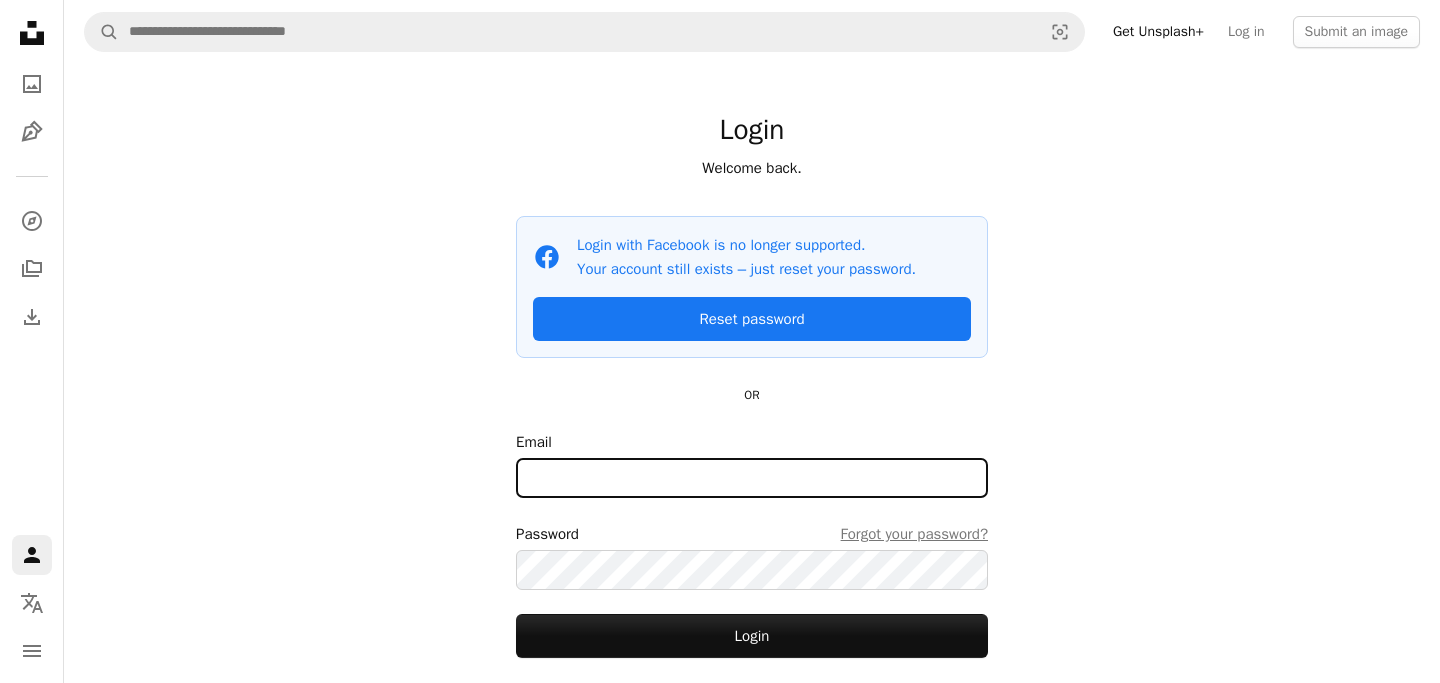type on "**********" 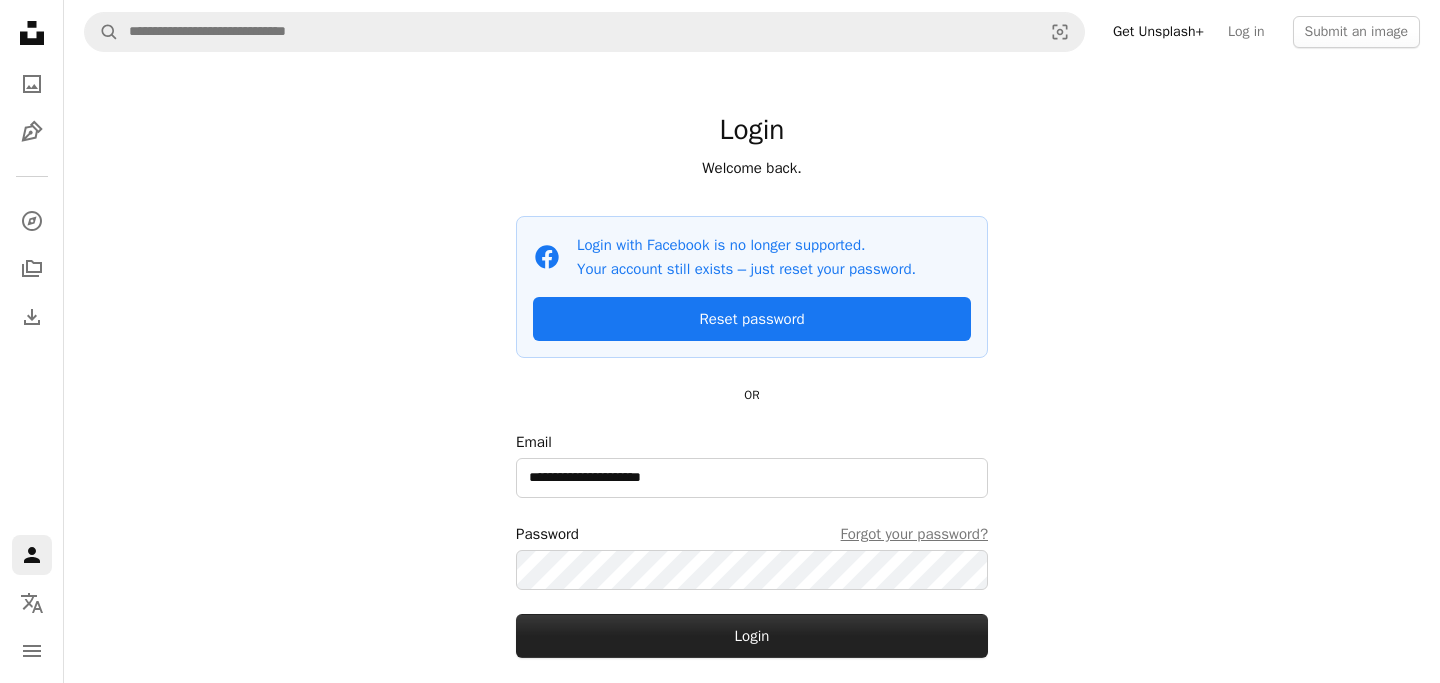 click on "Login" at bounding box center (752, 636) 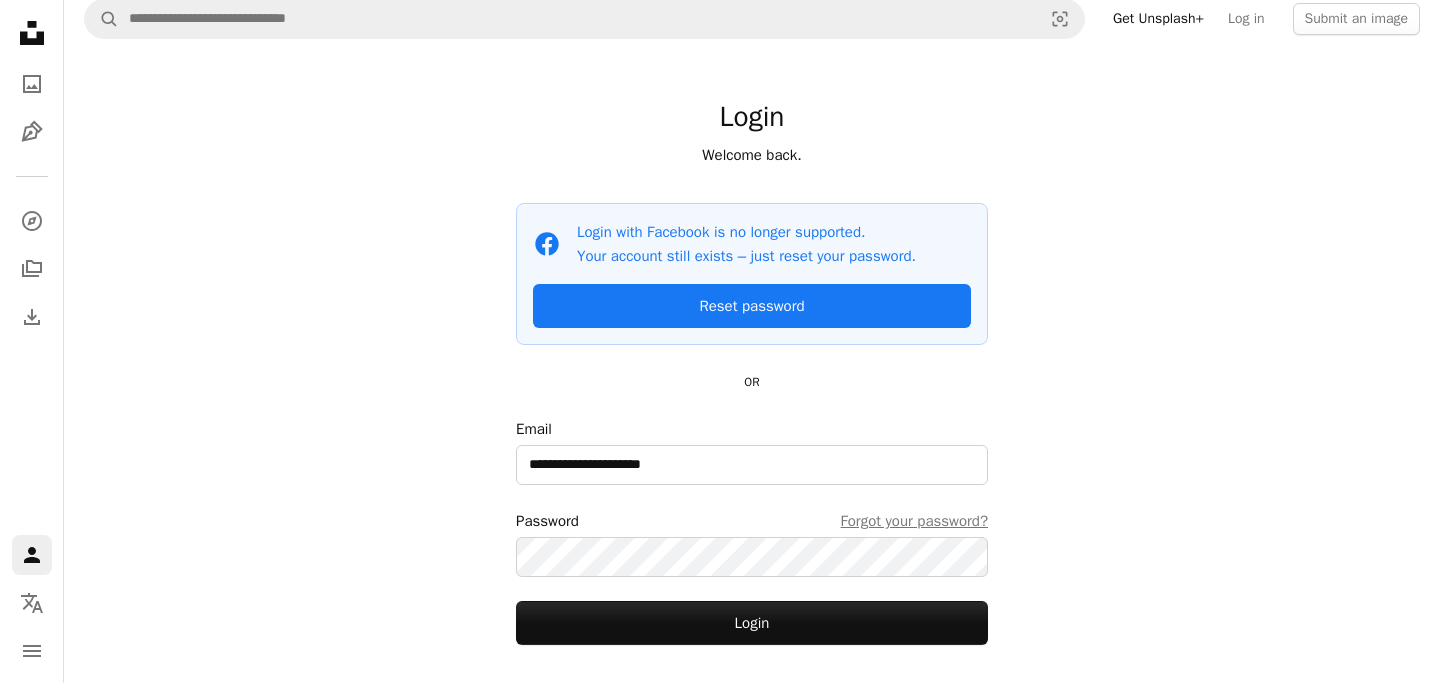 scroll, scrollTop: 0, scrollLeft: 0, axis: both 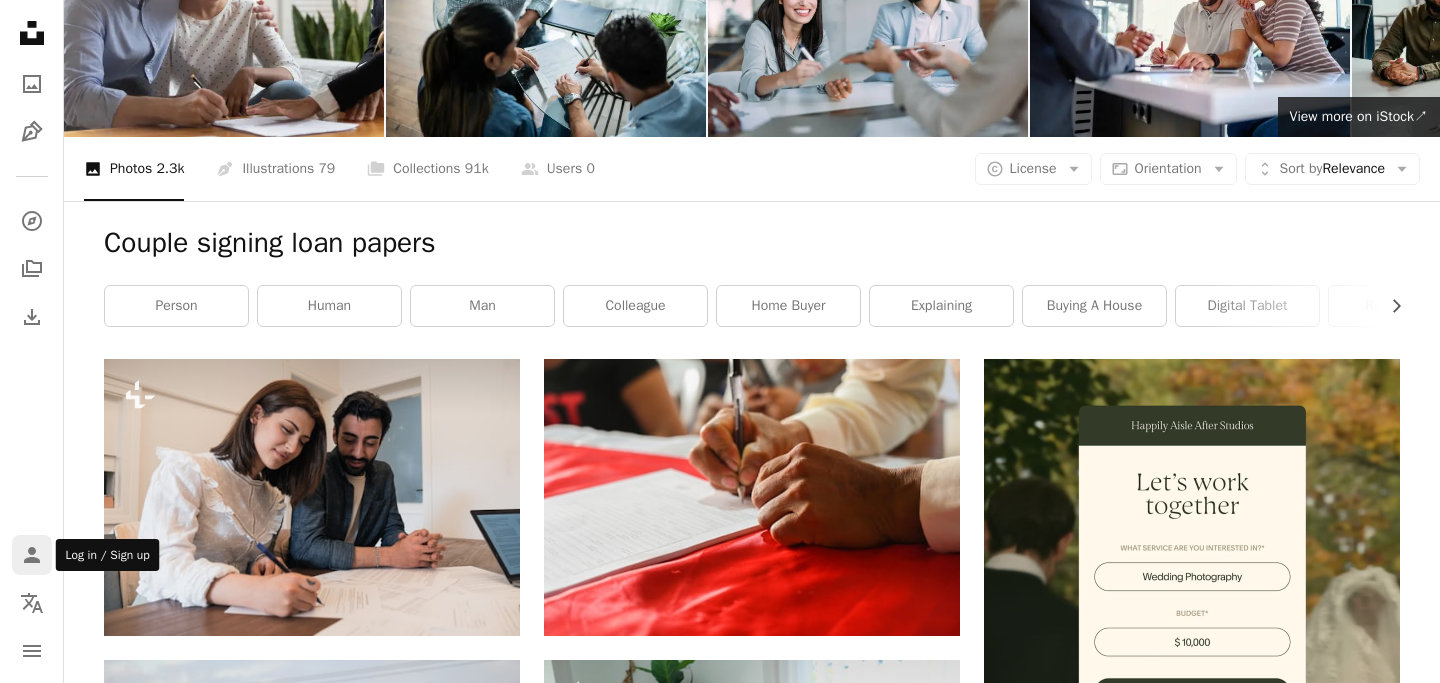 click on "Person" 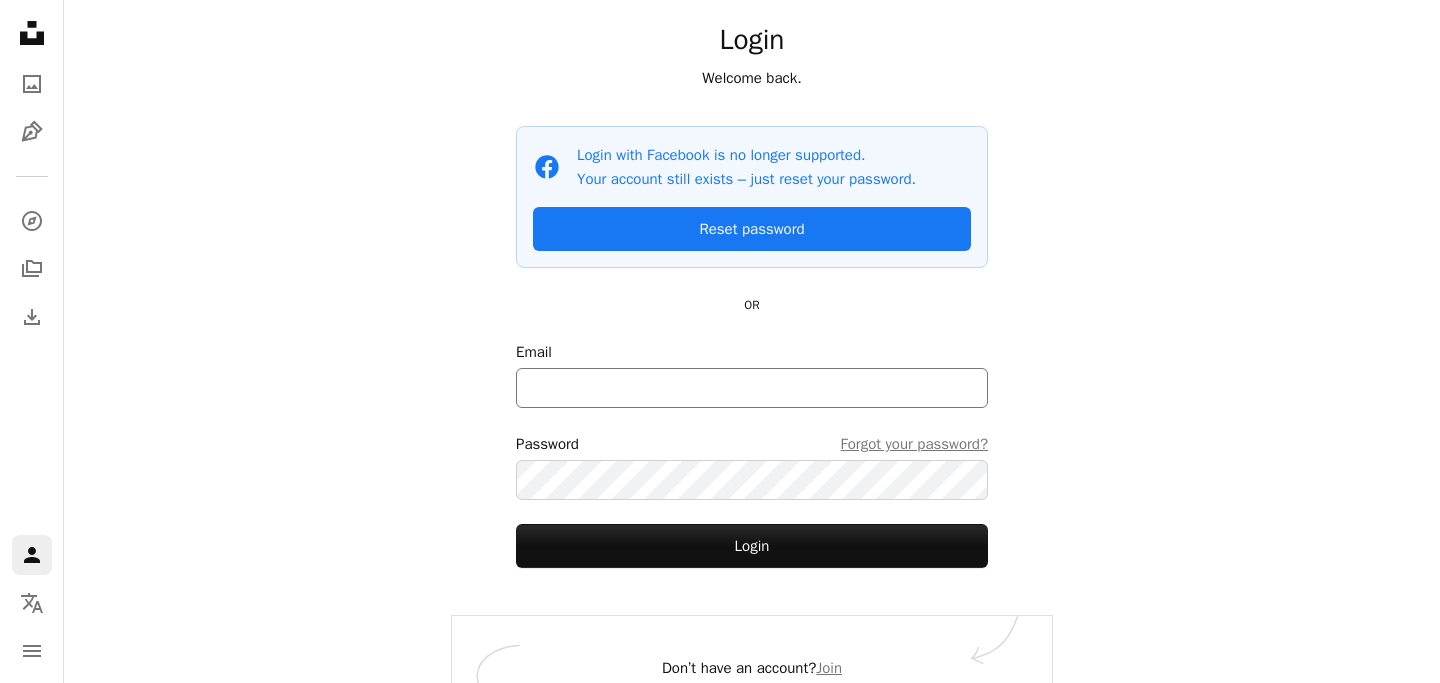 scroll, scrollTop: 127, scrollLeft: 0, axis: vertical 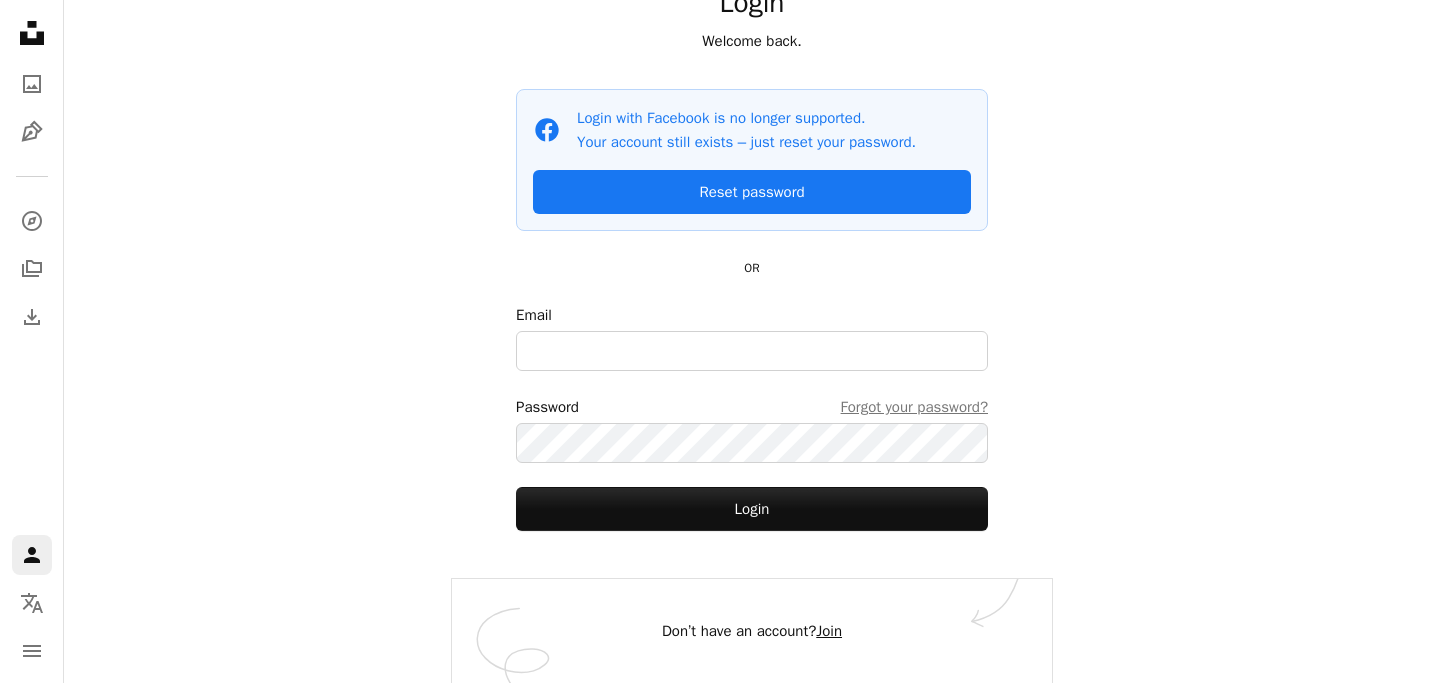 click on "Join" at bounding box center (829, 631) 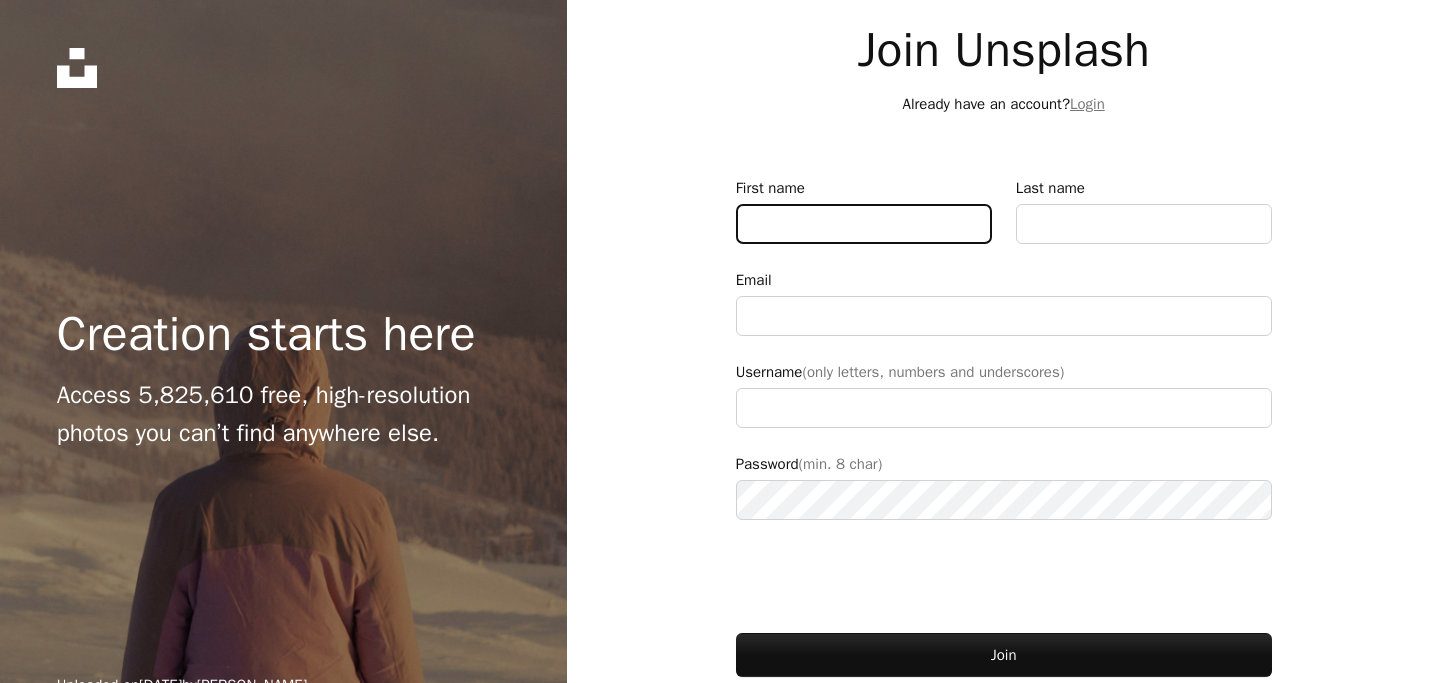 click on "First name" at bounding box center [864, 224] 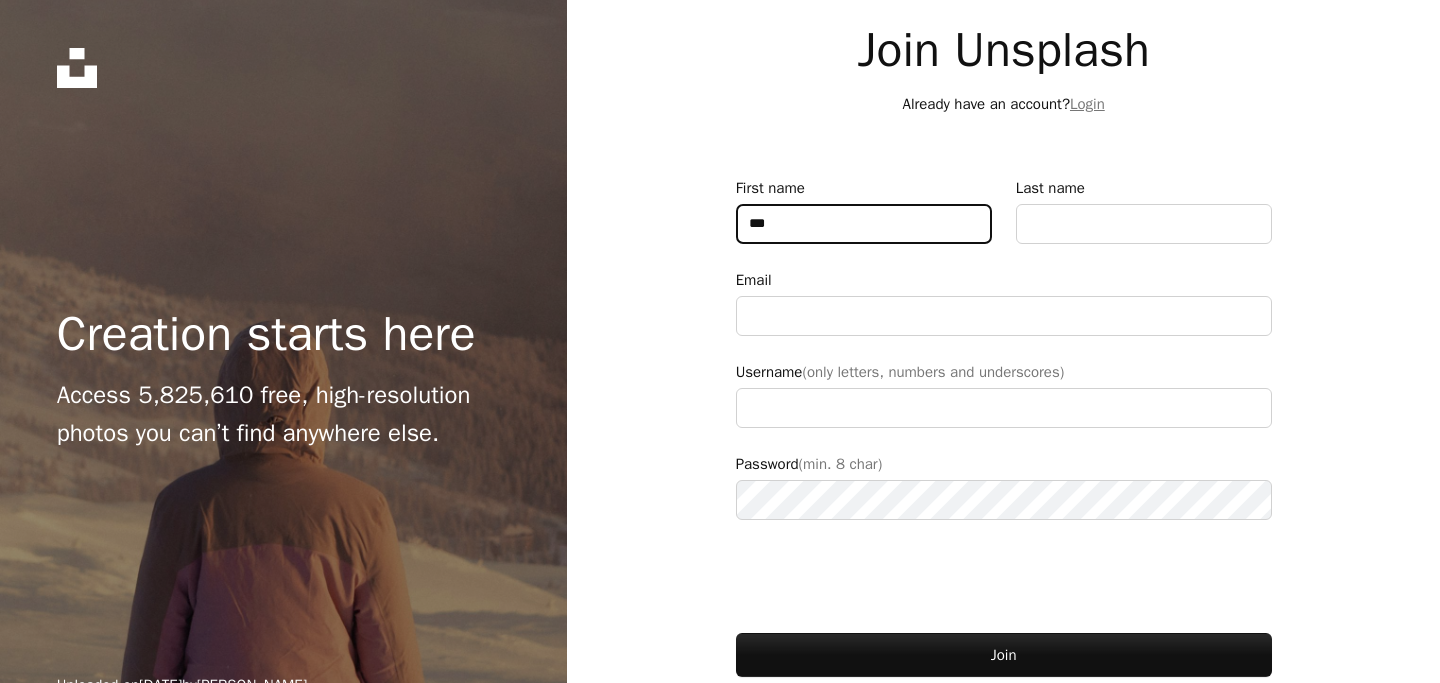 type on "***" 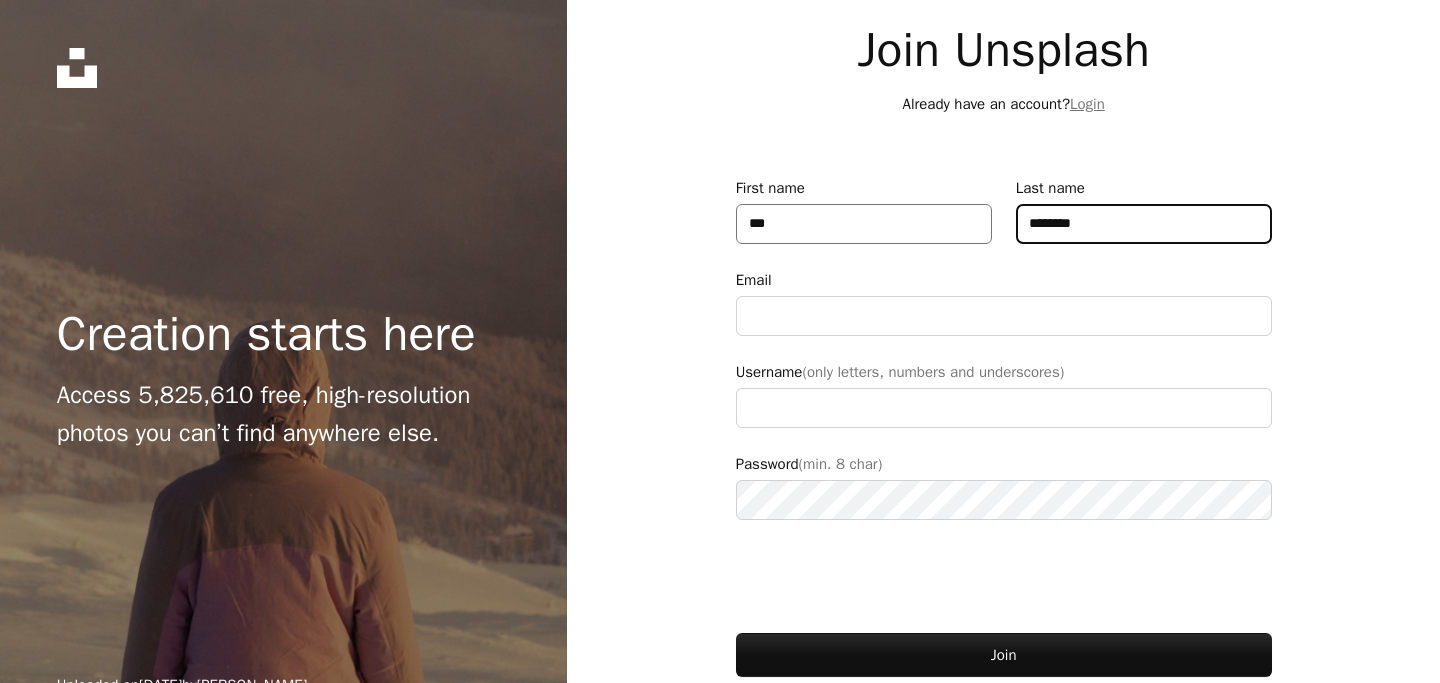 type on "********" 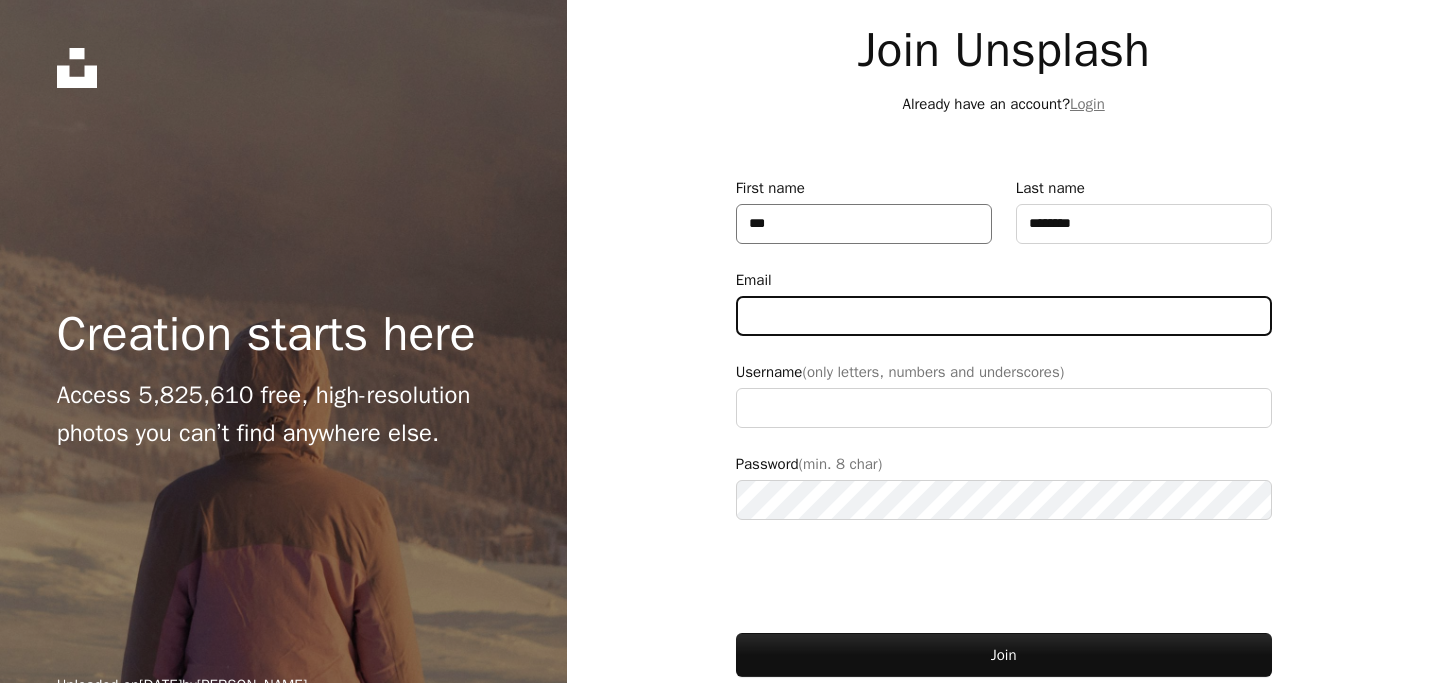 type on "*" 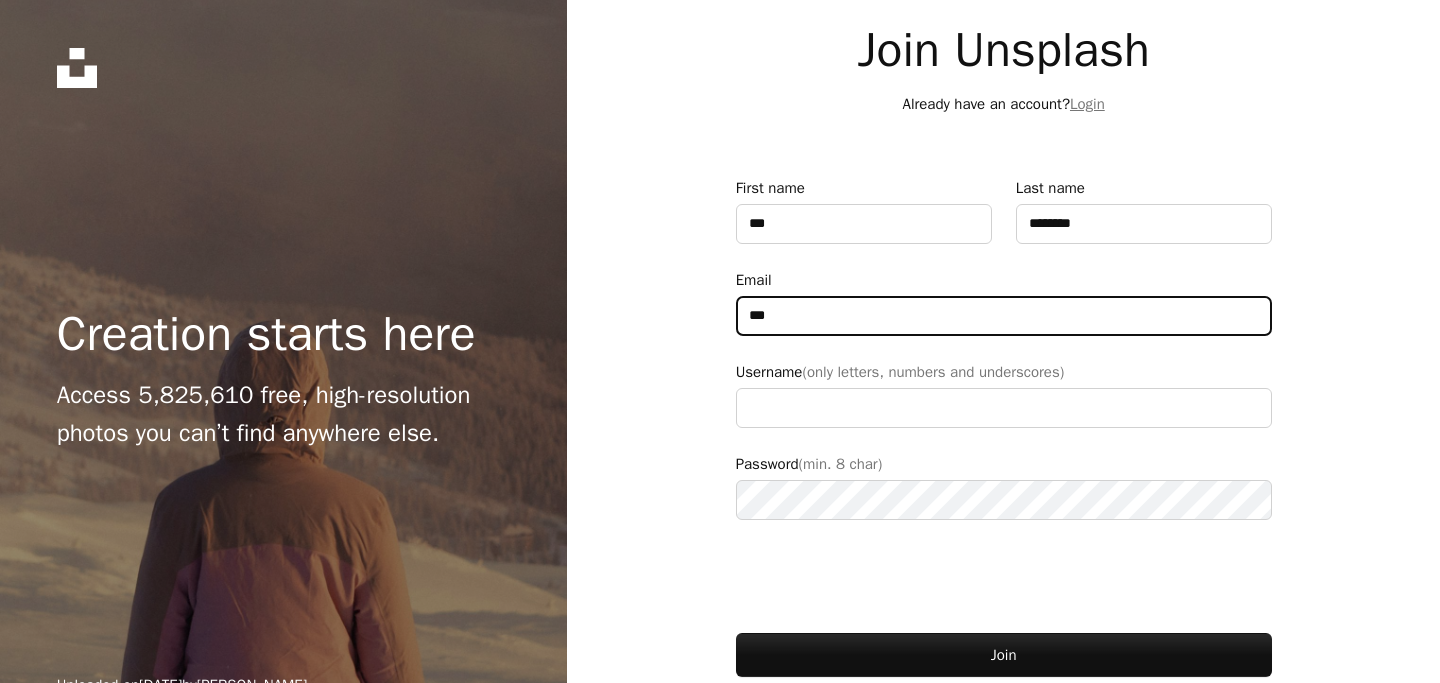 type on "**********" 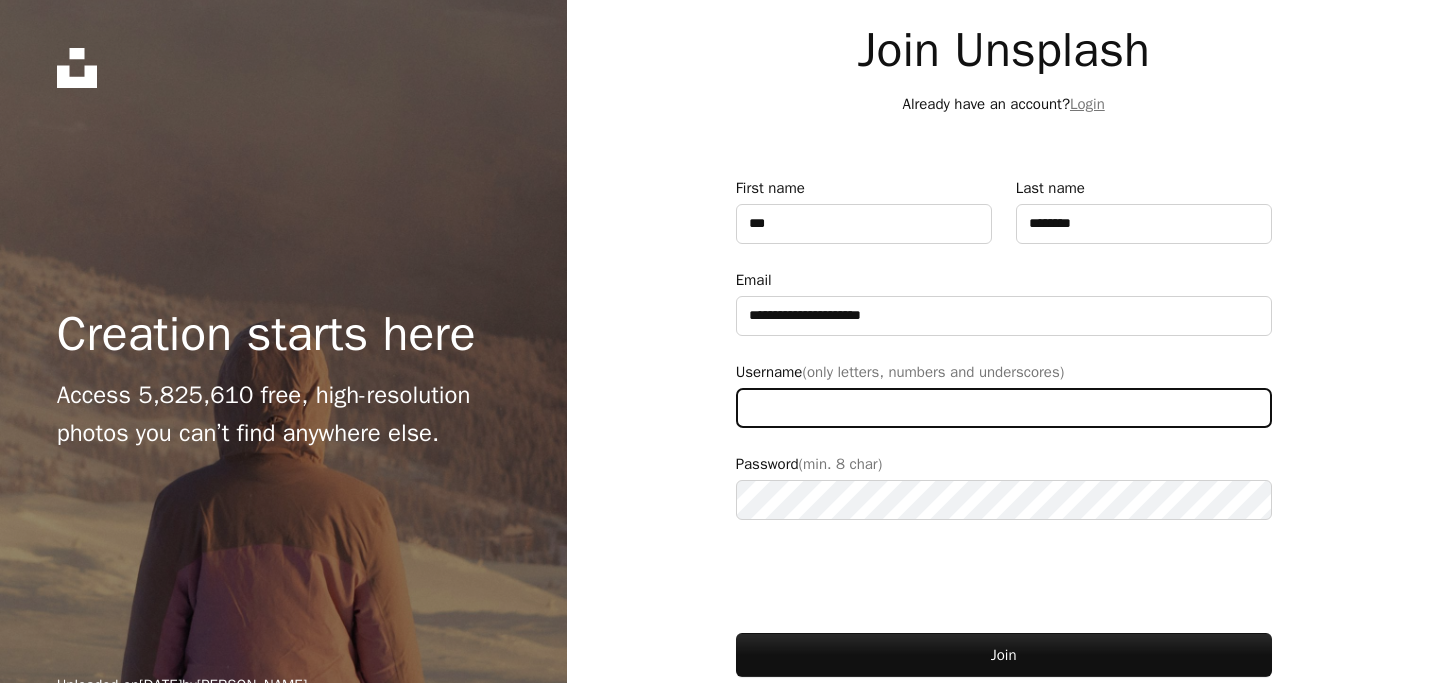 click on "Username  (only letters, numbers and underscores)" at bounding box center (1004, 408) 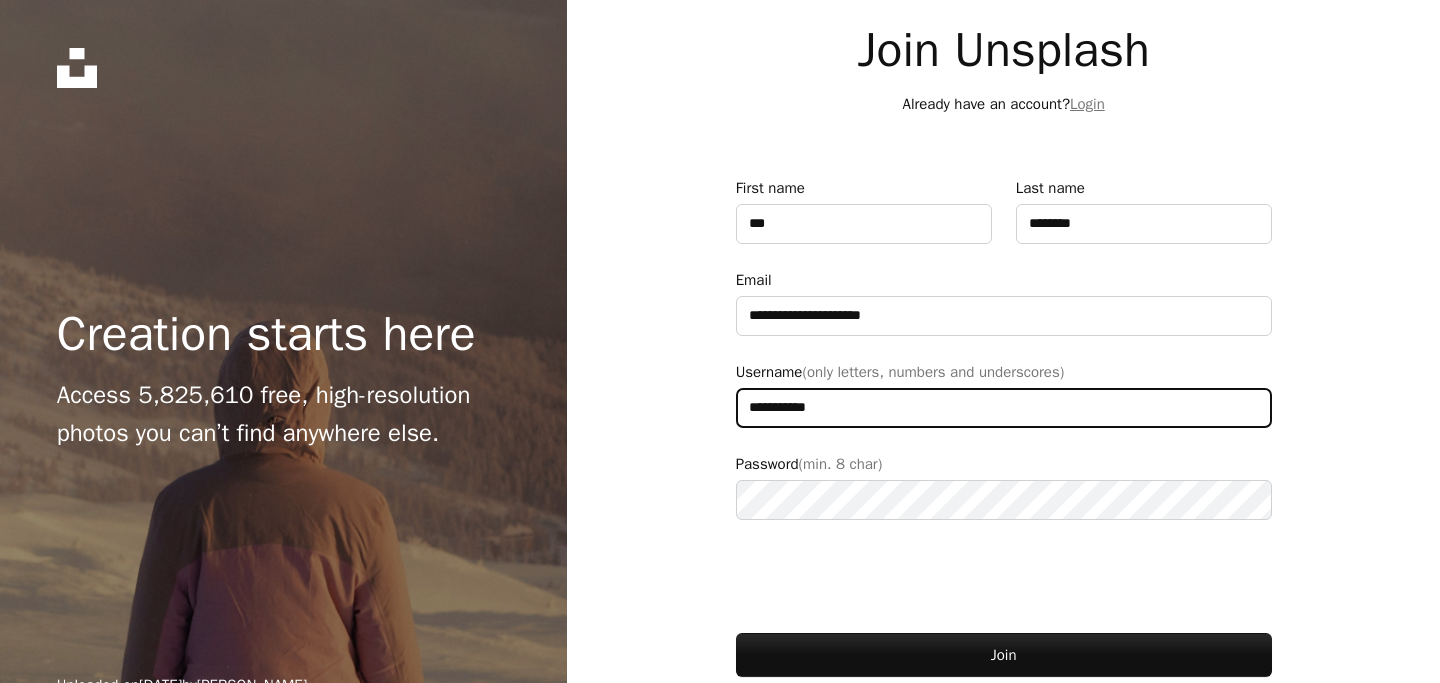 type on "**********" 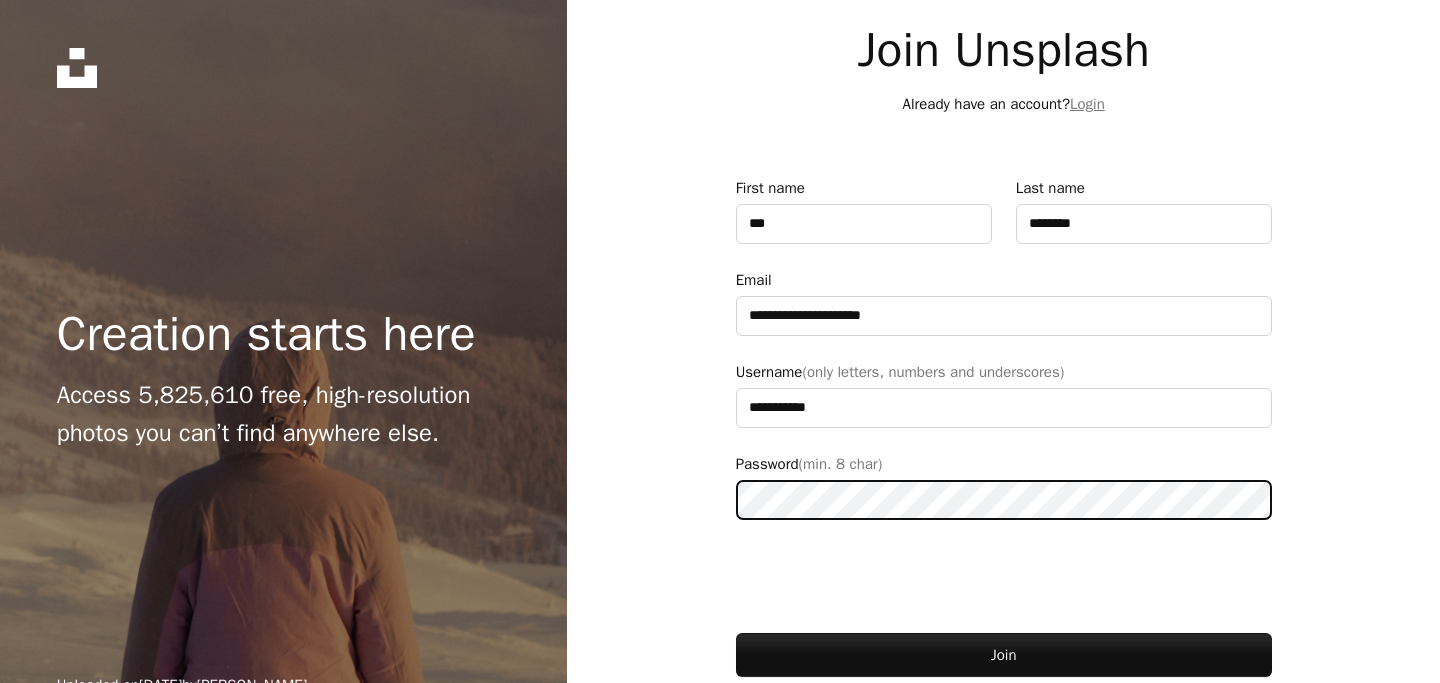 scroll, scrollTop: 62, scrollLeft: 0, axis: vertical 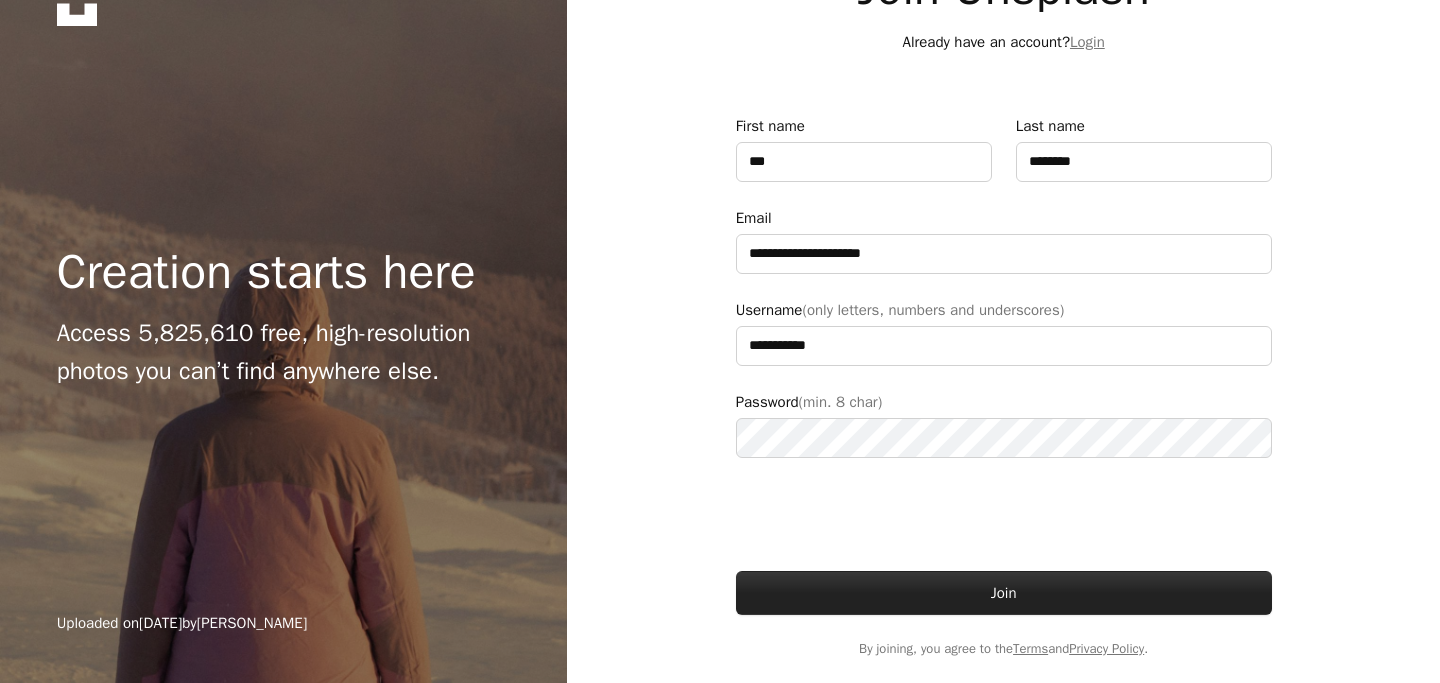 click on "Join" at bounding box center (1004, 593) 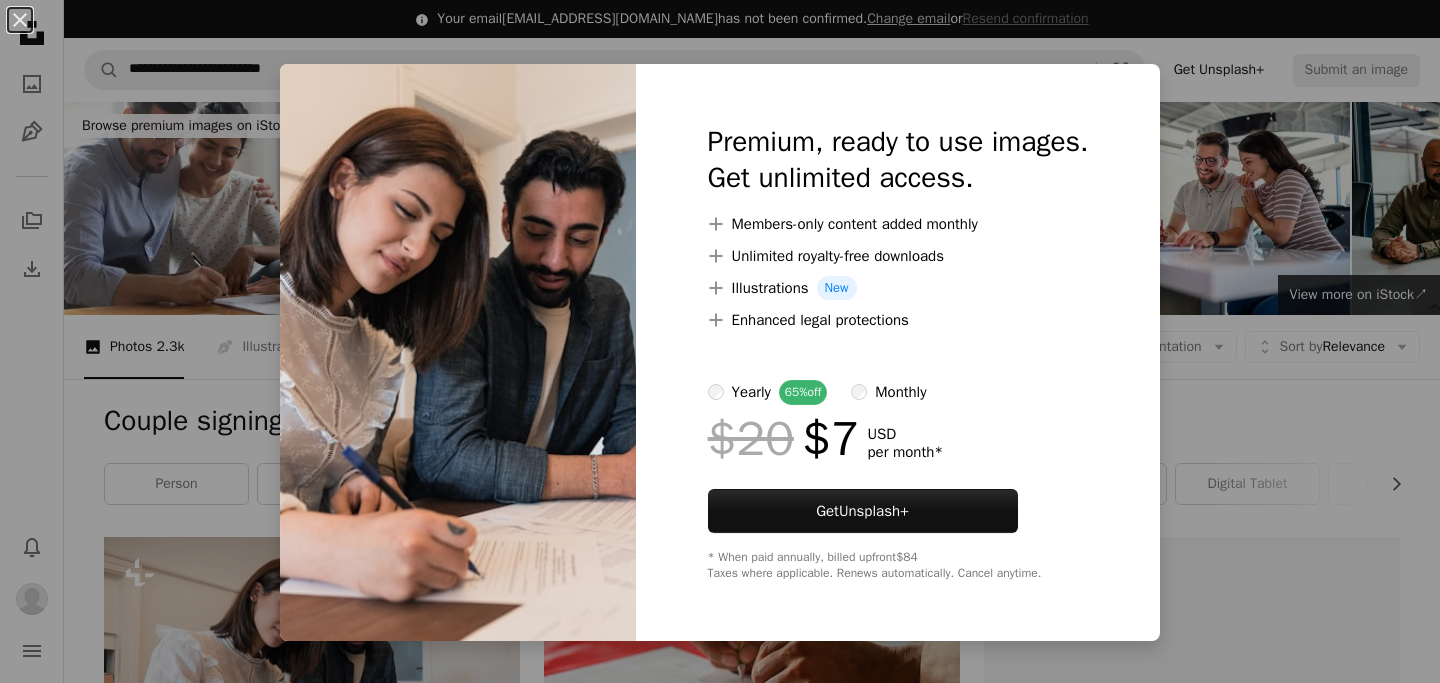 scroll, scrollTop: 203, scrollLeft: 0, axis: vertical 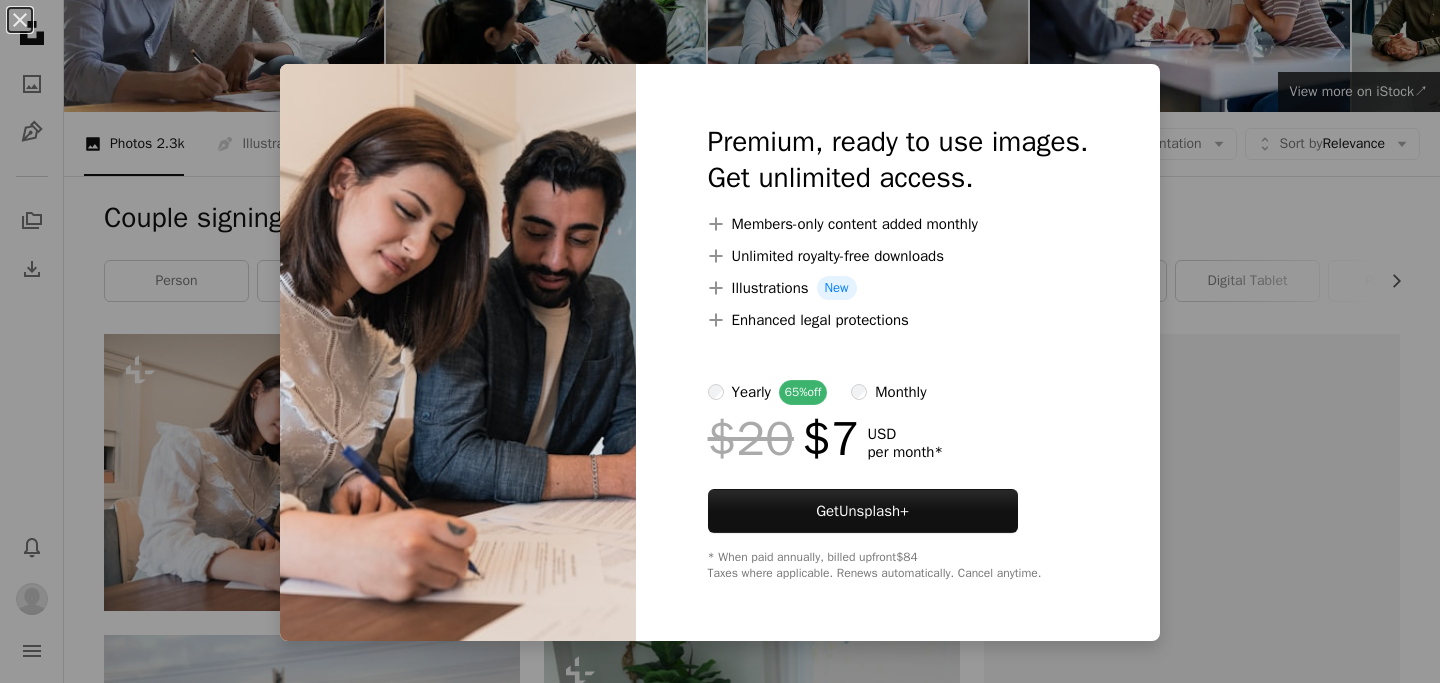 click on "An X shape Premium, ready to use images. Get unlimited access. A plus sign Members-only content added monthly A plus sign Unlimited royalty-free downloads A plus sign Illustrations  New A plus sign Enhanced legal protections yearly 65%  off monthly $20   $7 USD per month * Get  Unsplash+ * When paid annually, billed upfront  $84 Taxes where applicable. Renews automatically. Cancel anytime." at bounding box center [720, 341] 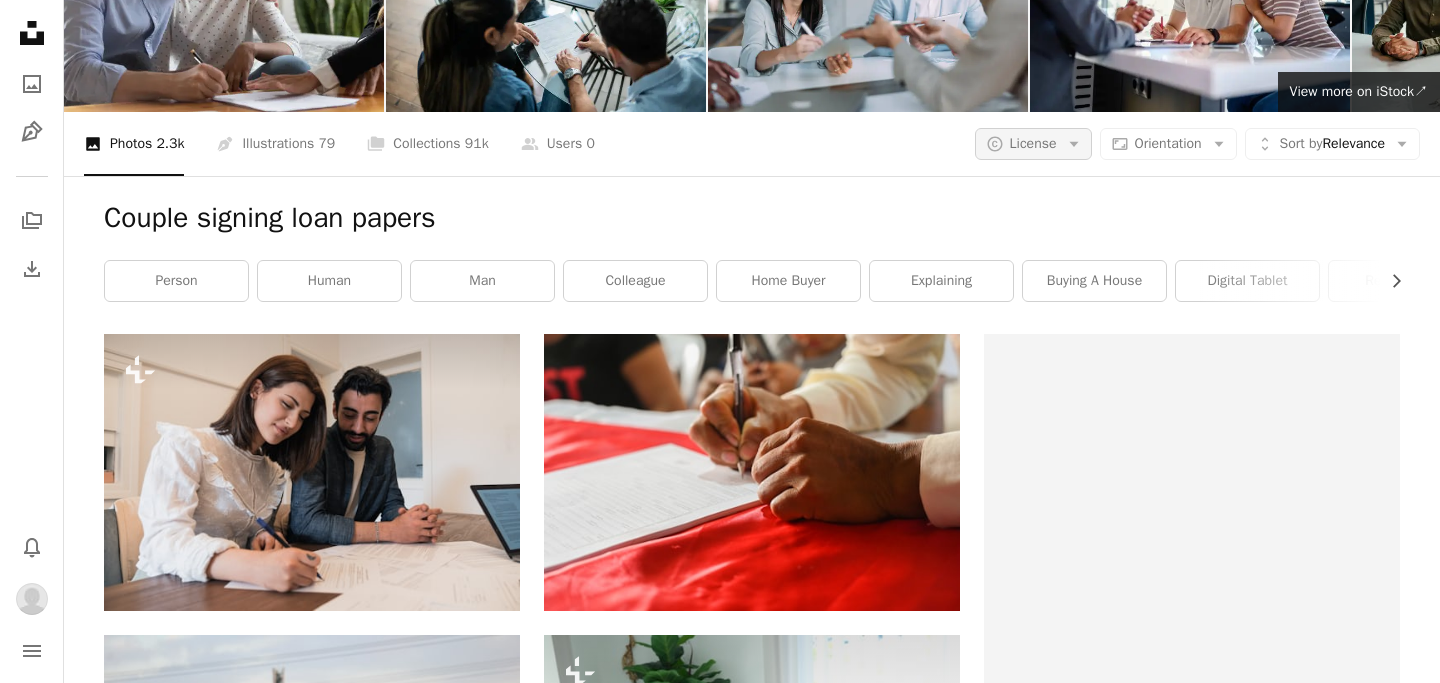 click on "Arrow down" 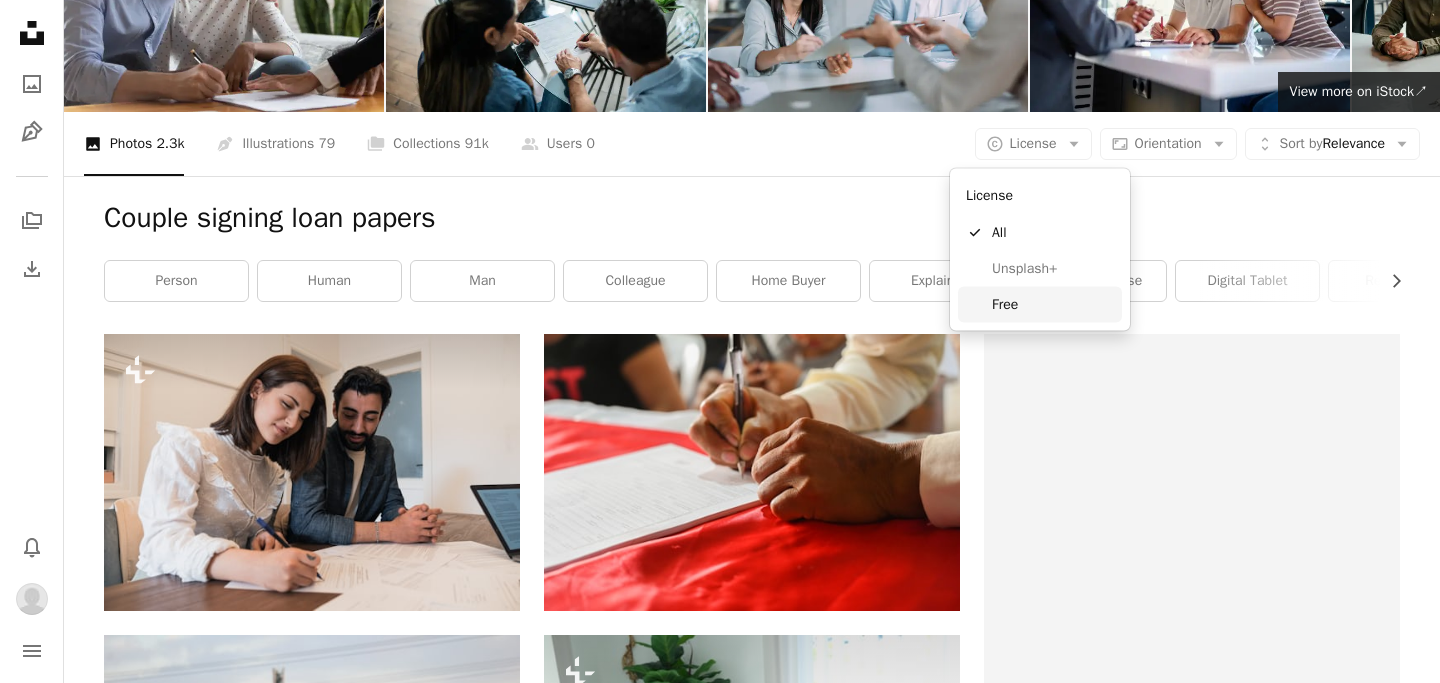 click on "Free" at bounding box center [1053, 304] 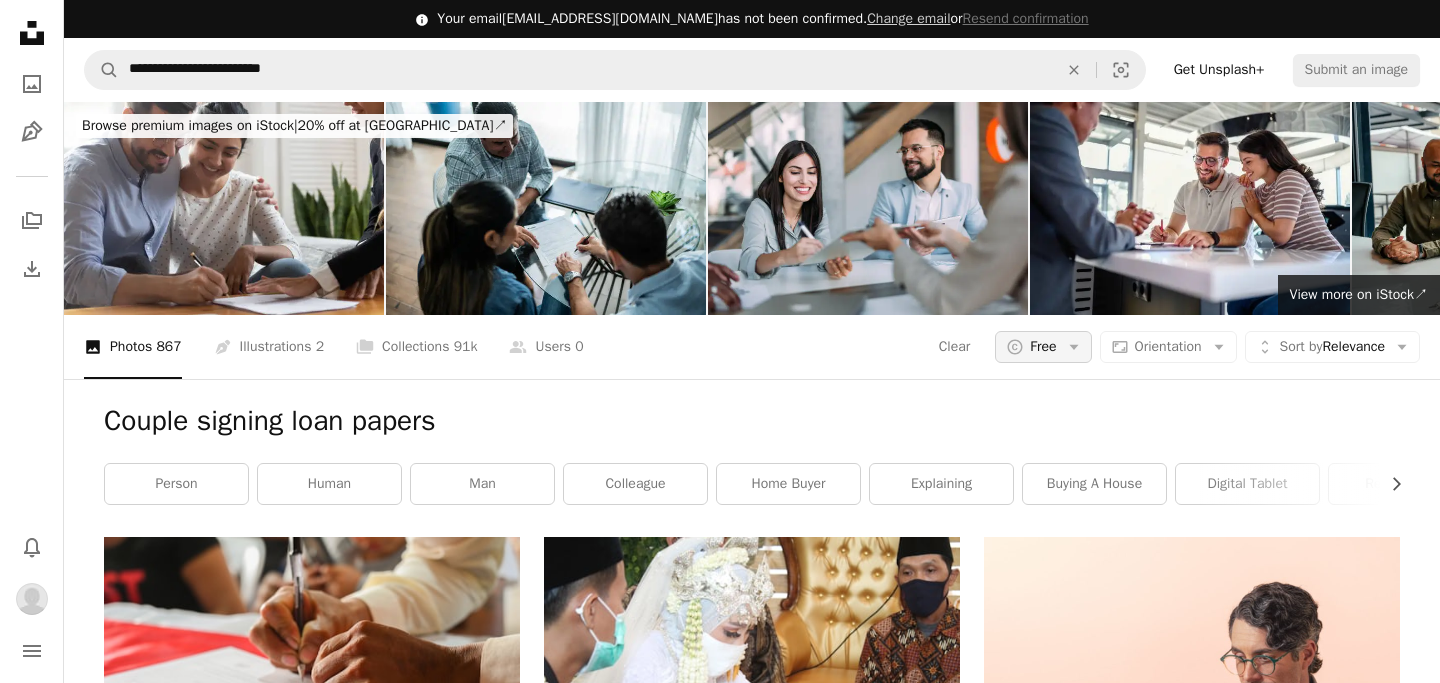 click on "Arrow down" 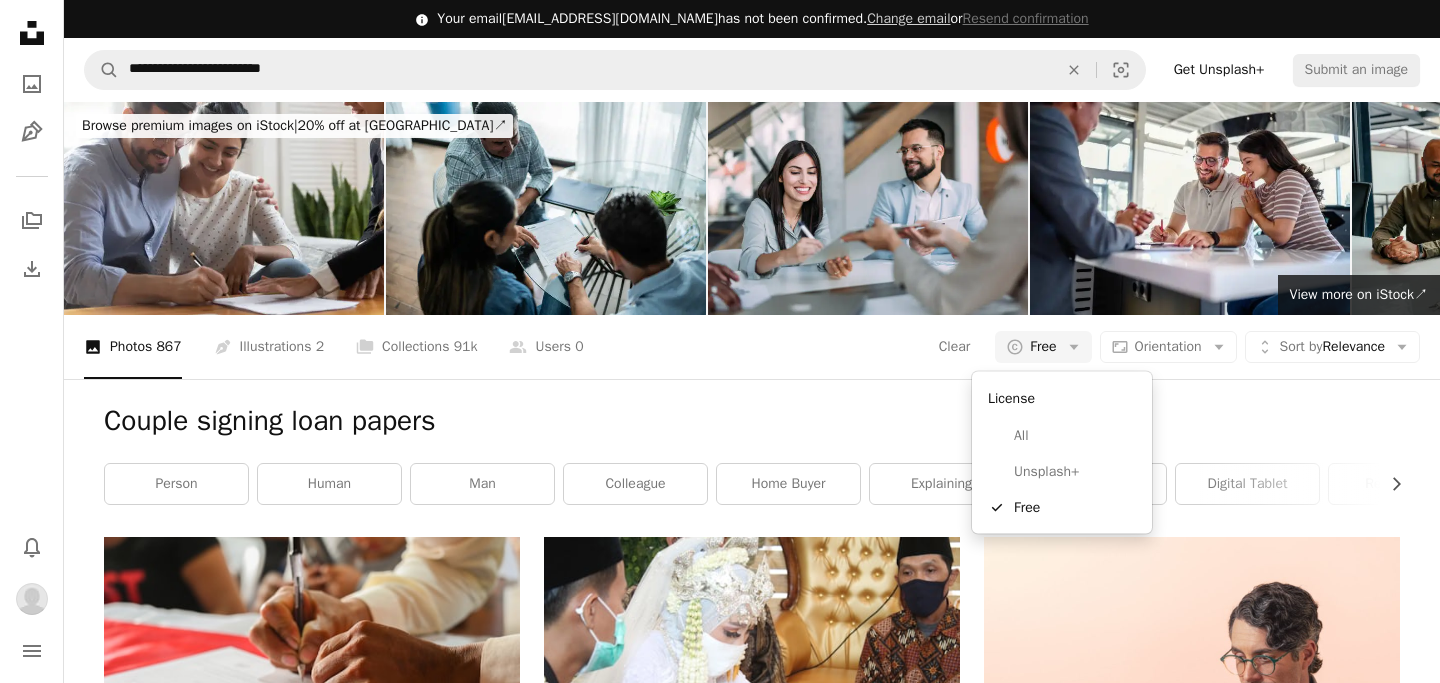 click on "License" at bounding box center (1062, 399) 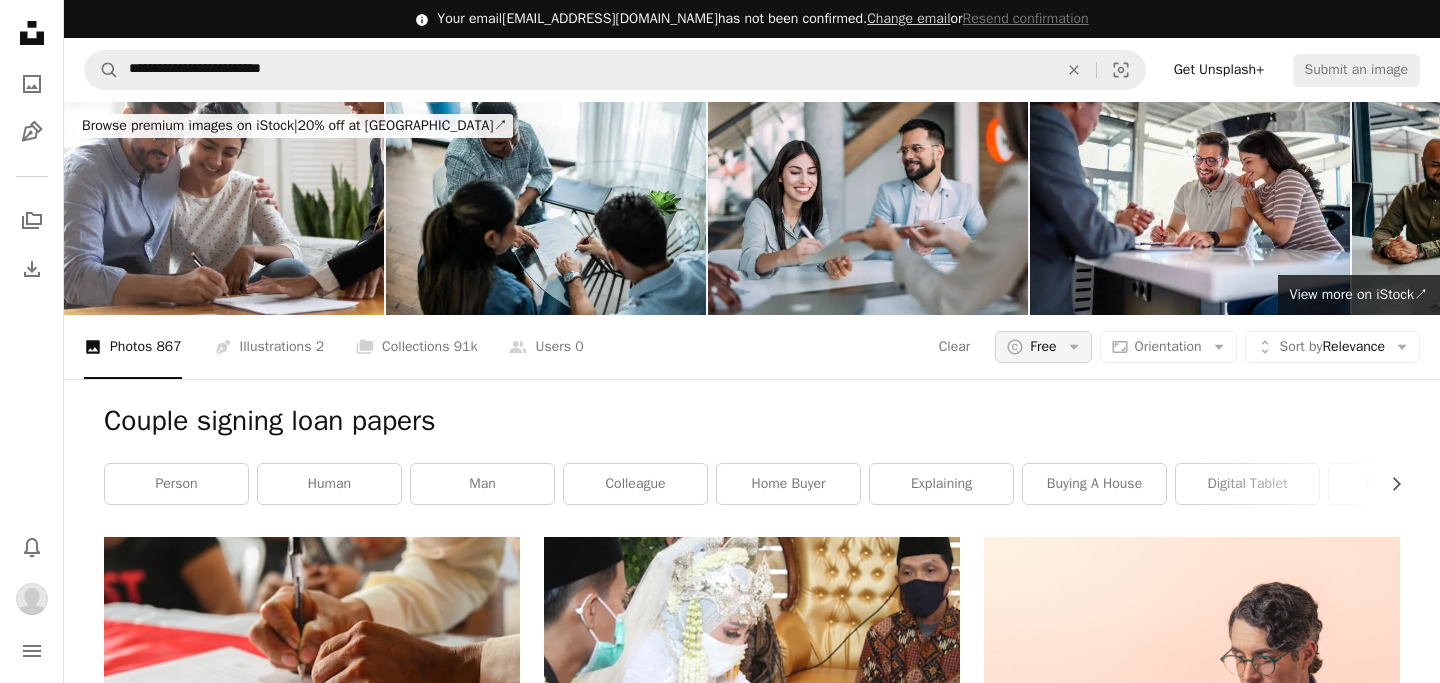 click on "Arrow down" 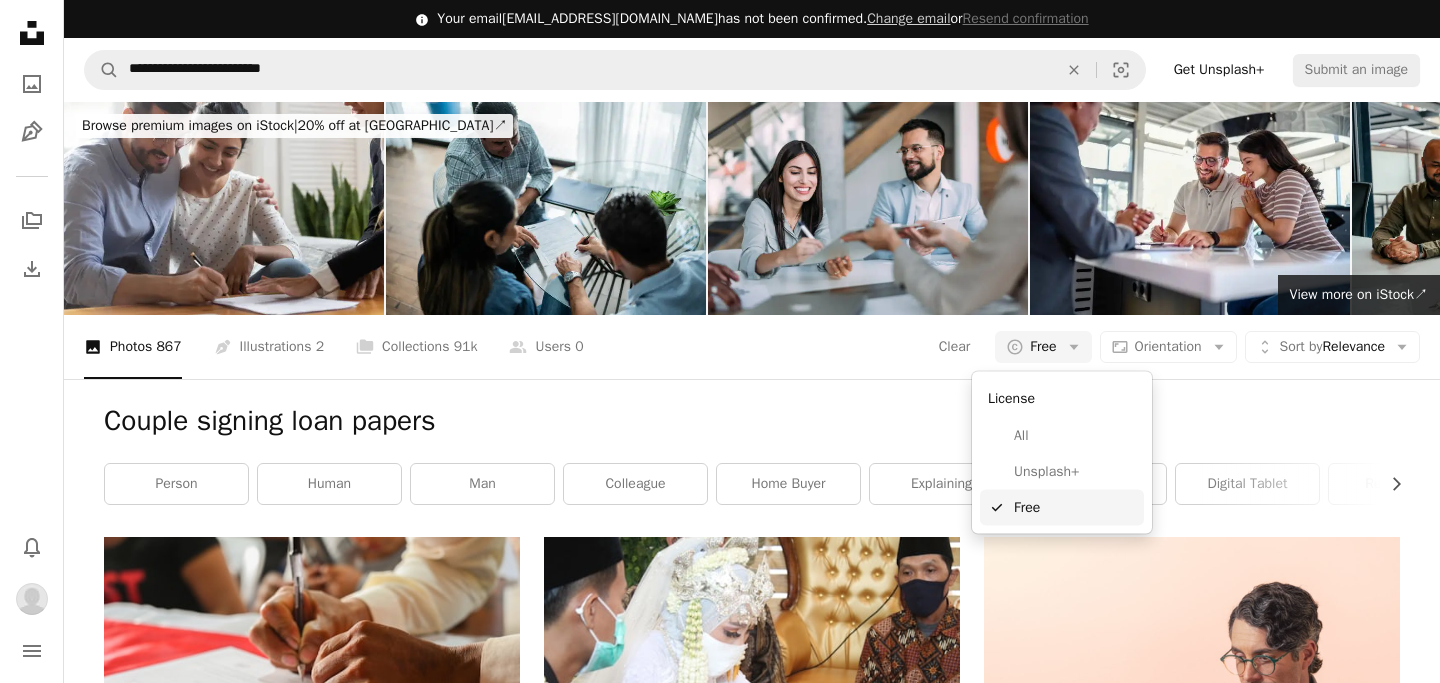 click on "Free" at bounding box center (1075, 507) 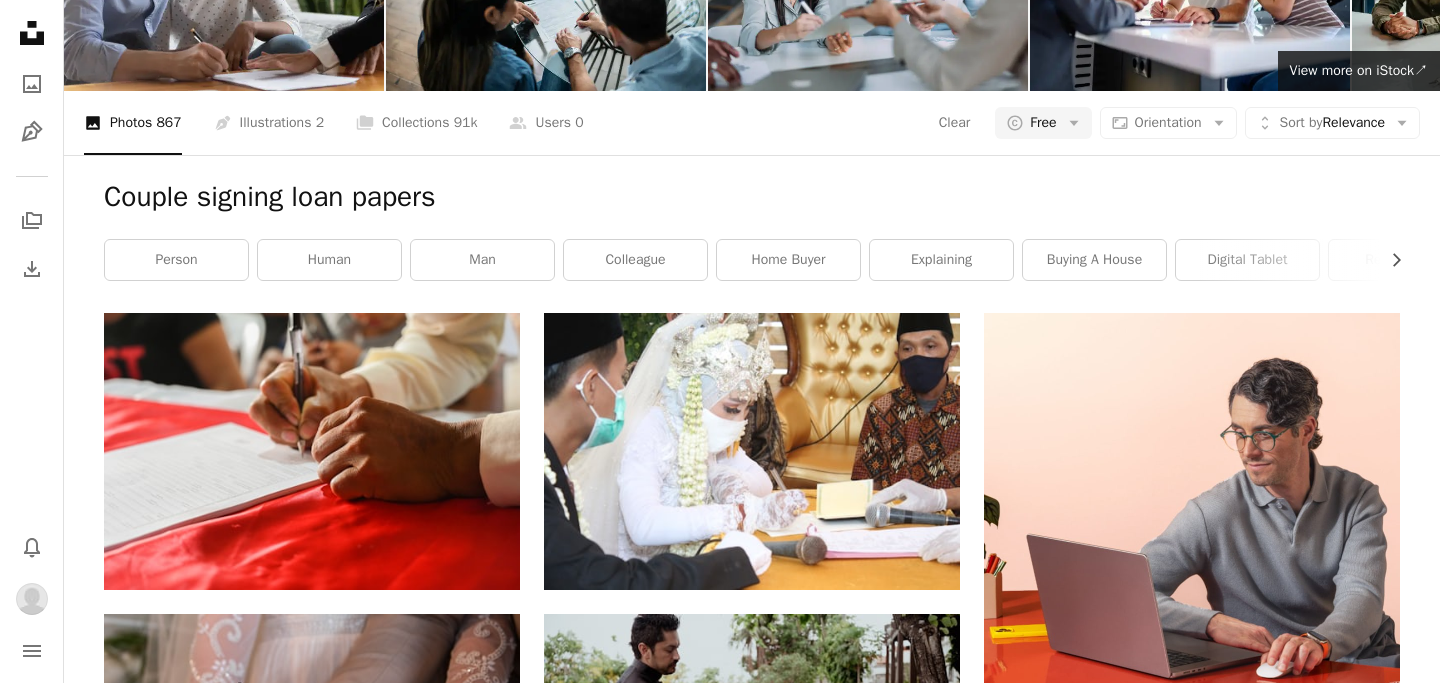 scroll, scrollTop: 0, scrollLeft: 0, axis: both 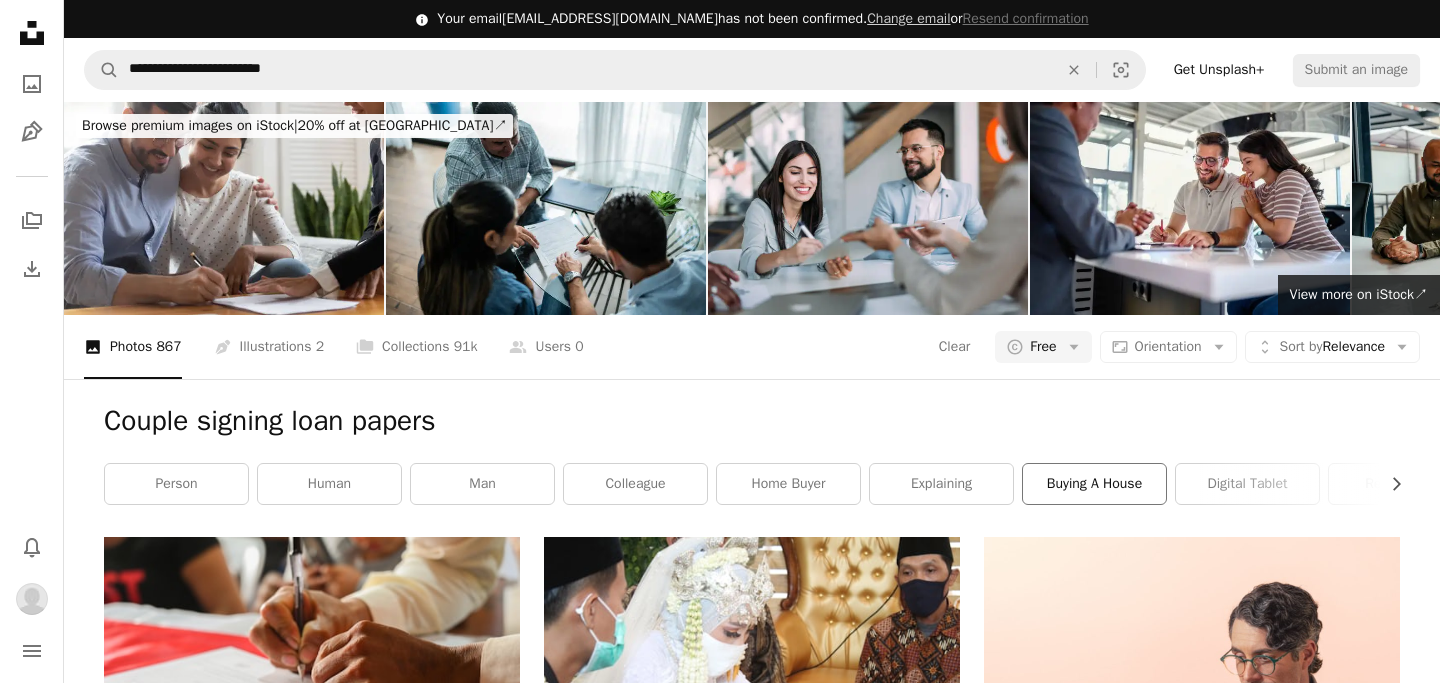 click on "buying a house" at bounding box center (1094, 484) 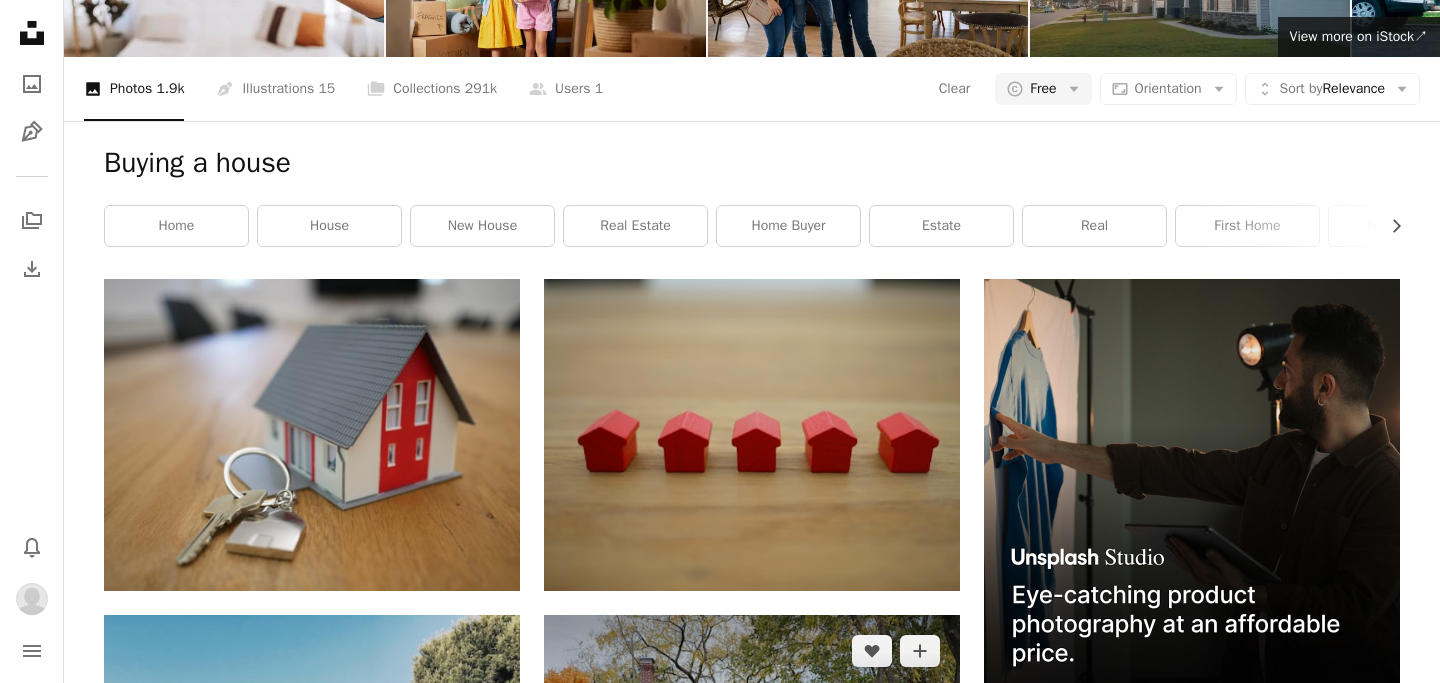 scroll, scrollTop: 248, scrollLeft: 0, axis: vertical 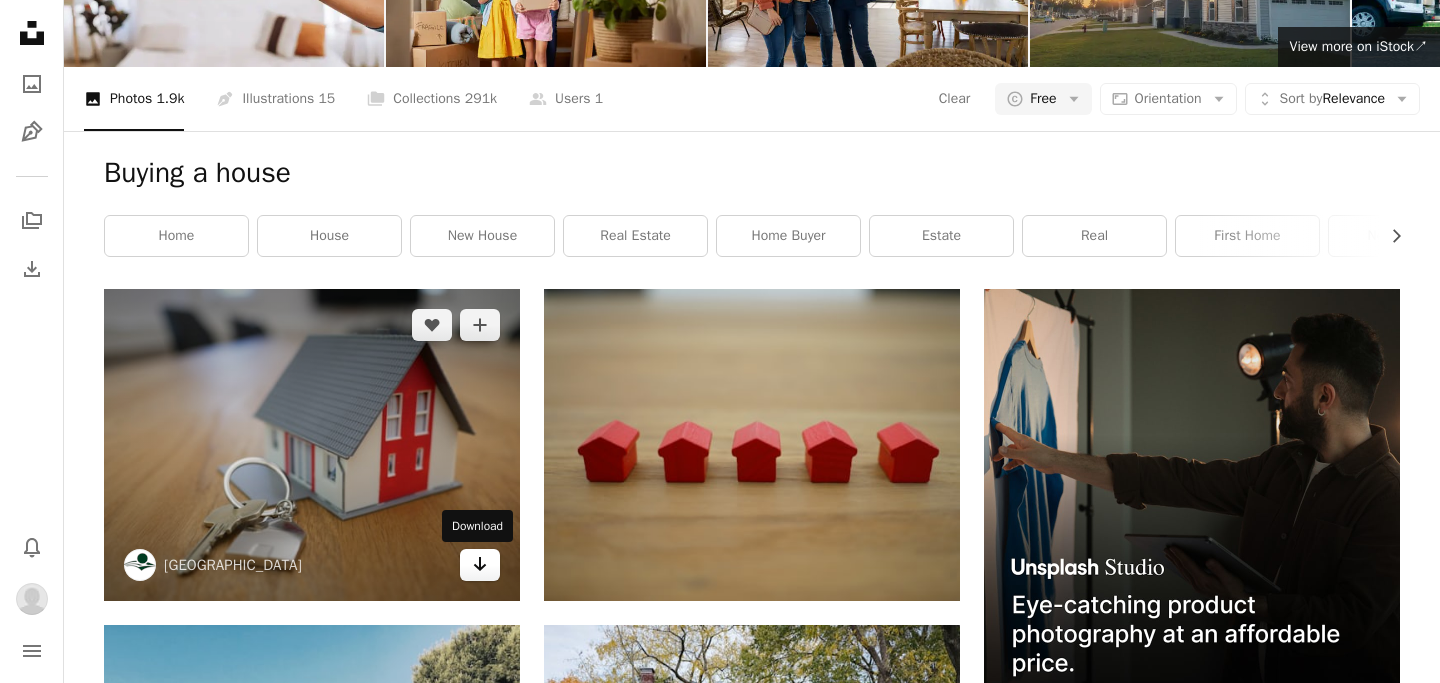 click 